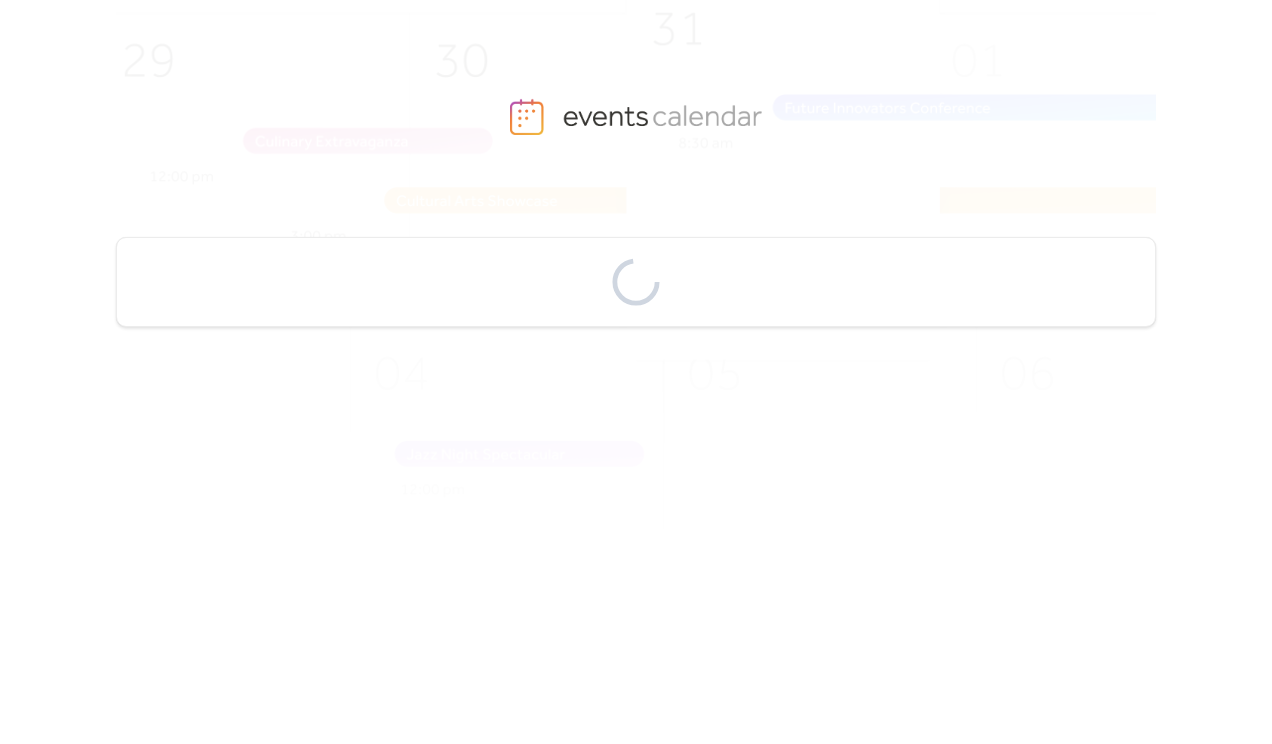 scroll, scrollTop: 0, scrollLeft: 0, axis: both 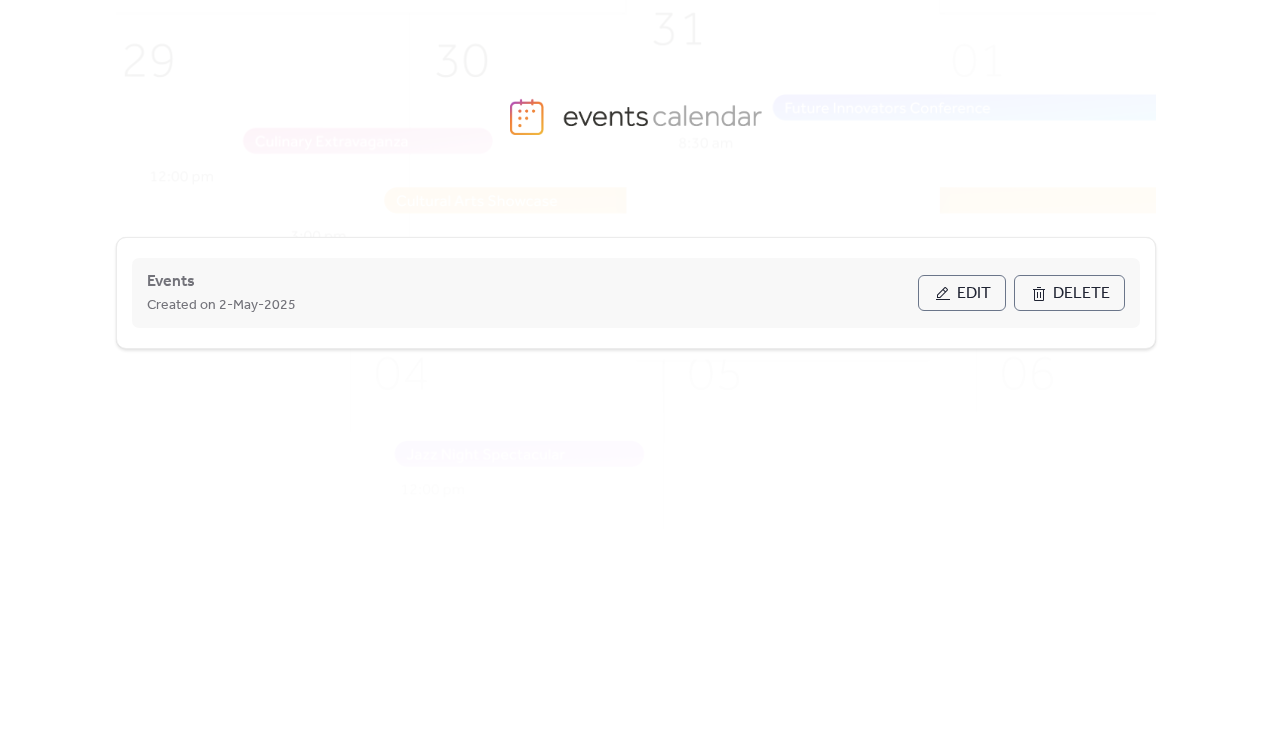 click on "Edit" at bounding box center [974, 294] 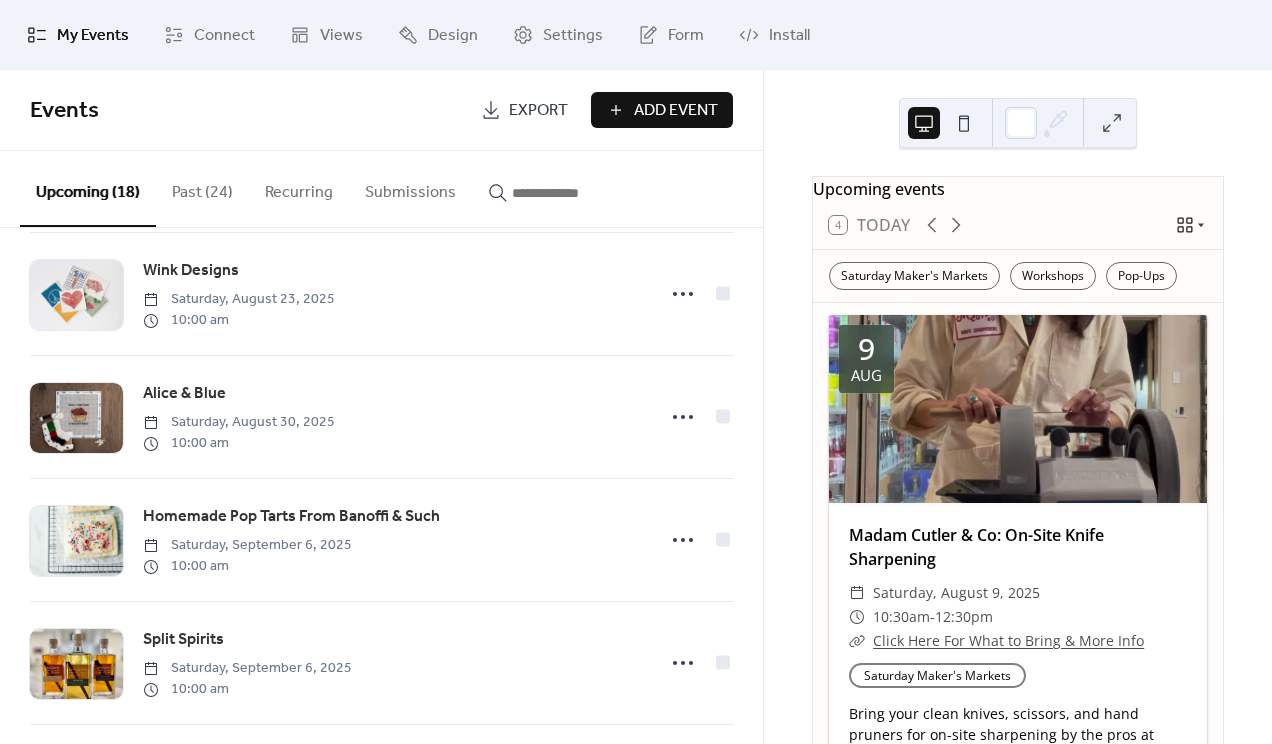 scroll, scrollTop: 401, scrollLeft: 0, axis: vertical 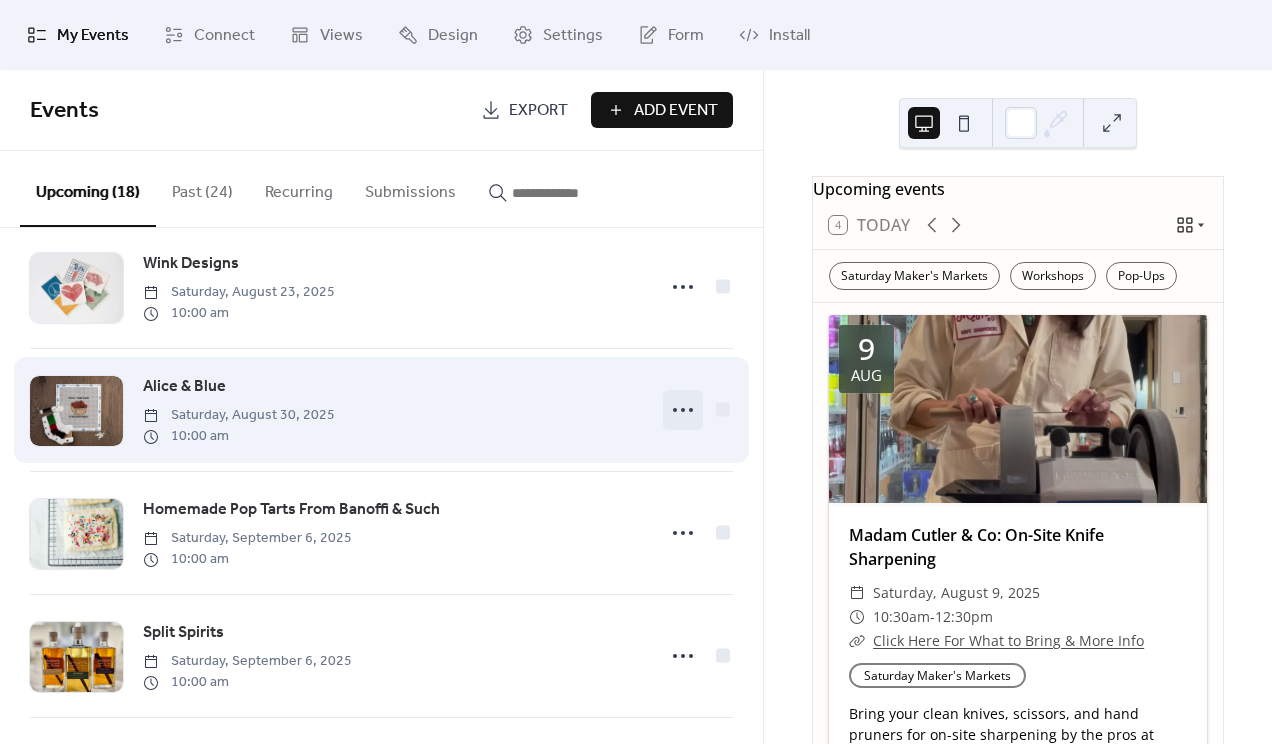 click 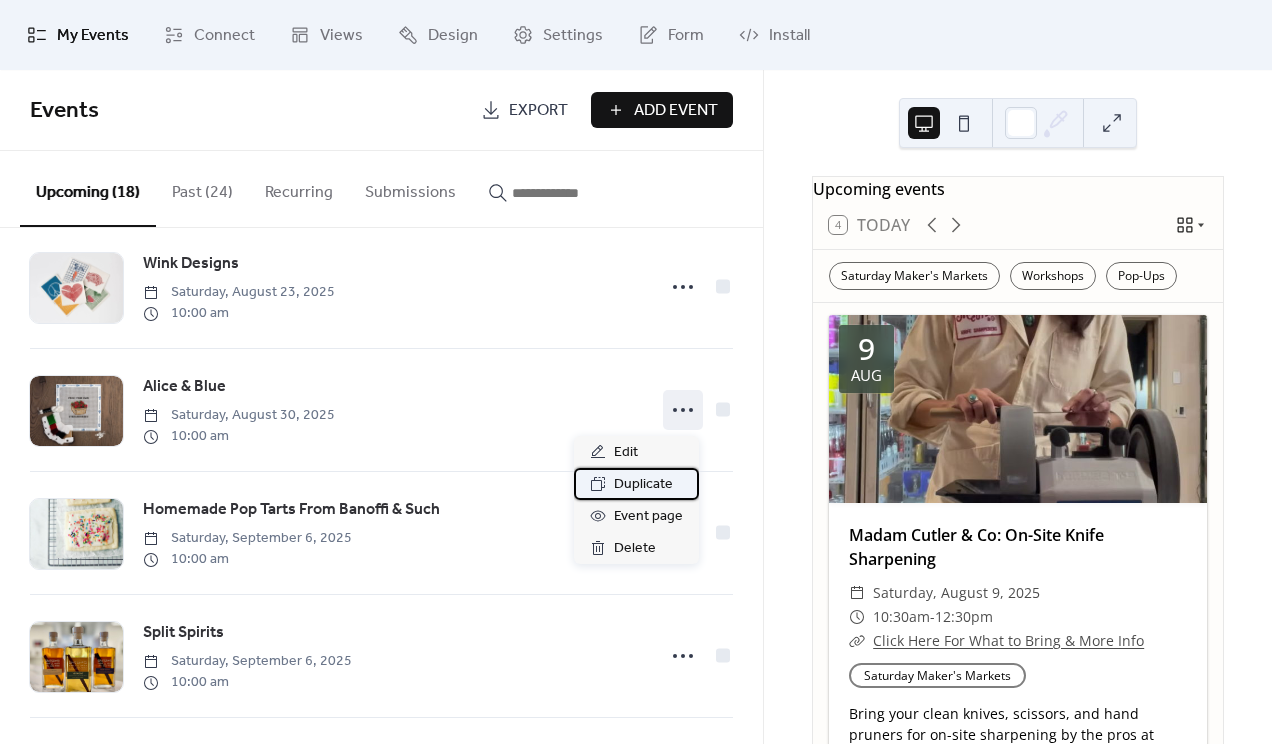 click on "Duplicate" at bounding box center (643, 485) 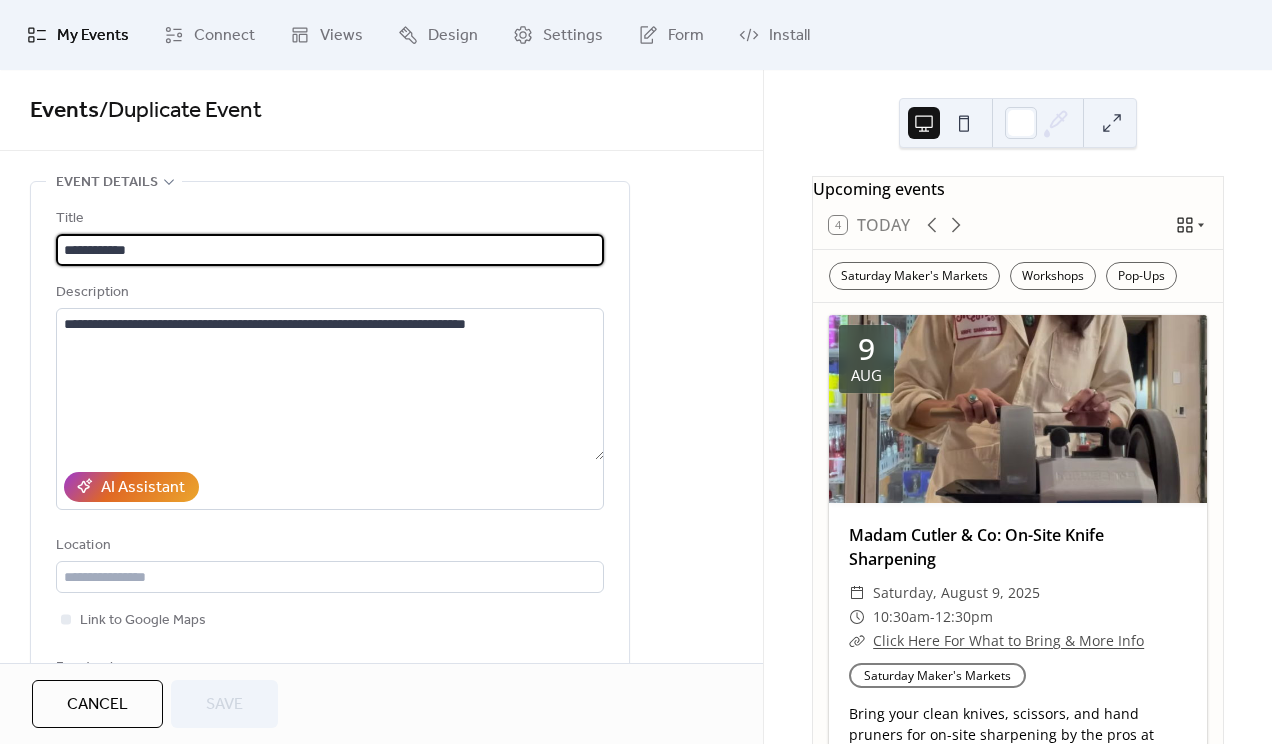 drag, startPoint x: 209, startPoint y: 252, endPoint x: -135, endPoint y: 236, distance: 344.3719 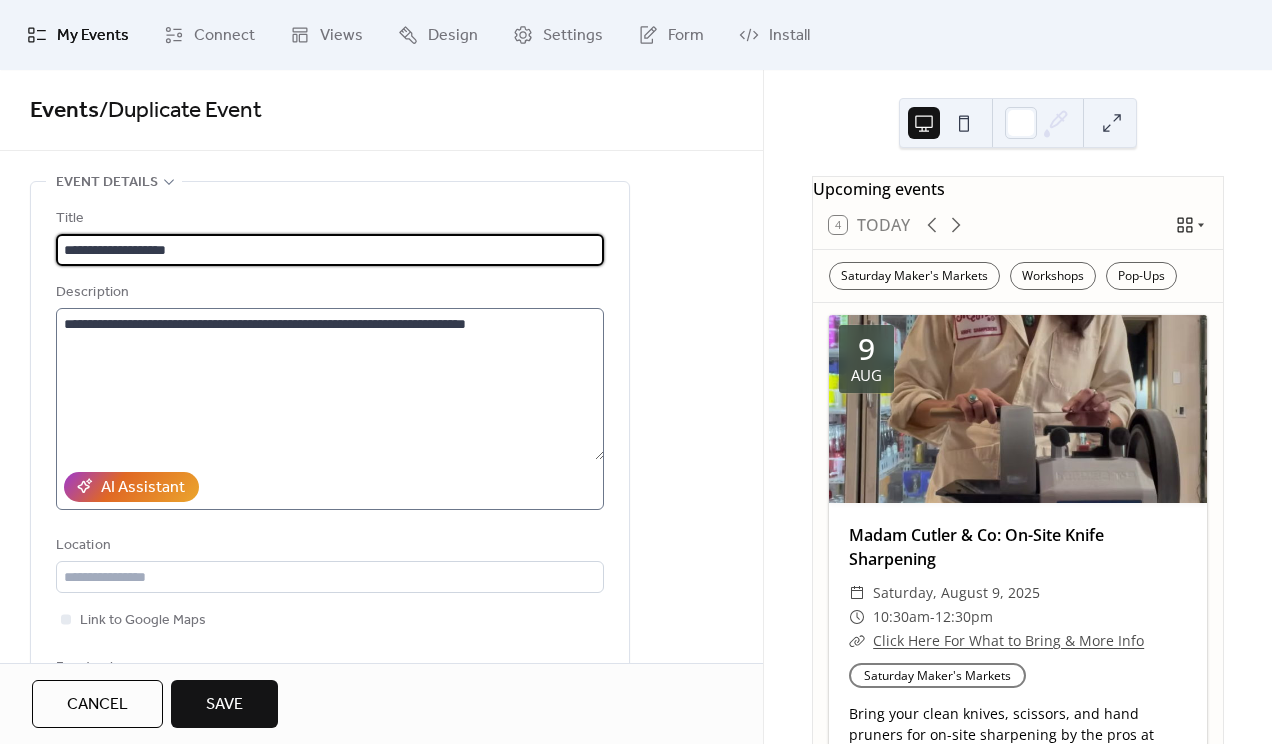 type on "**********" 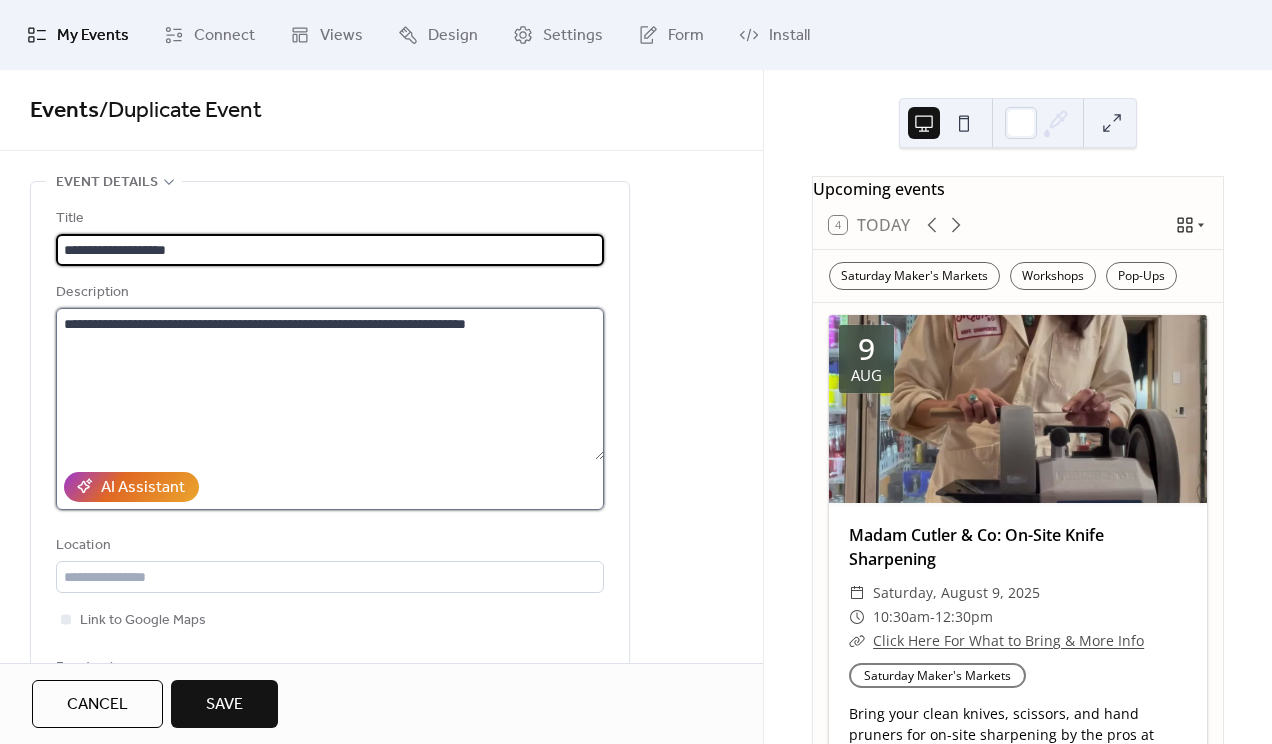 click on "**********" at bounding box center [330, 384] 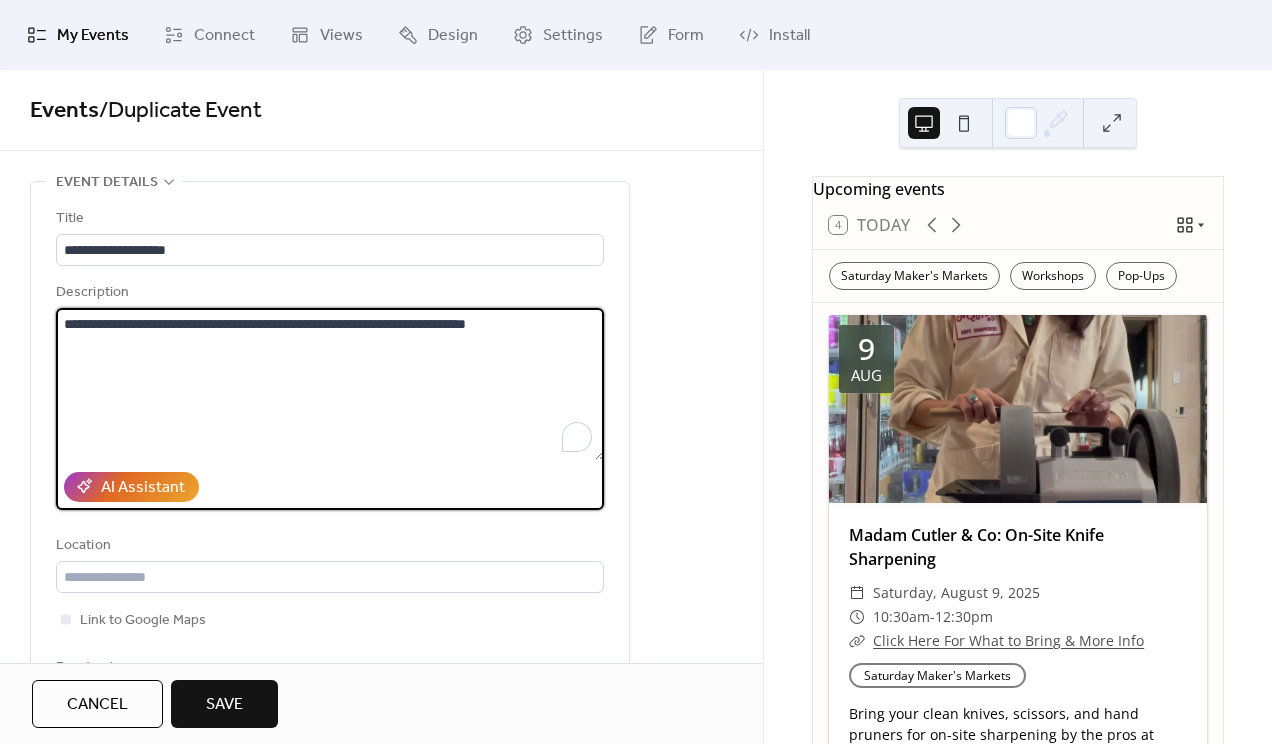 click on "**********" at bounding box center [330, 384] 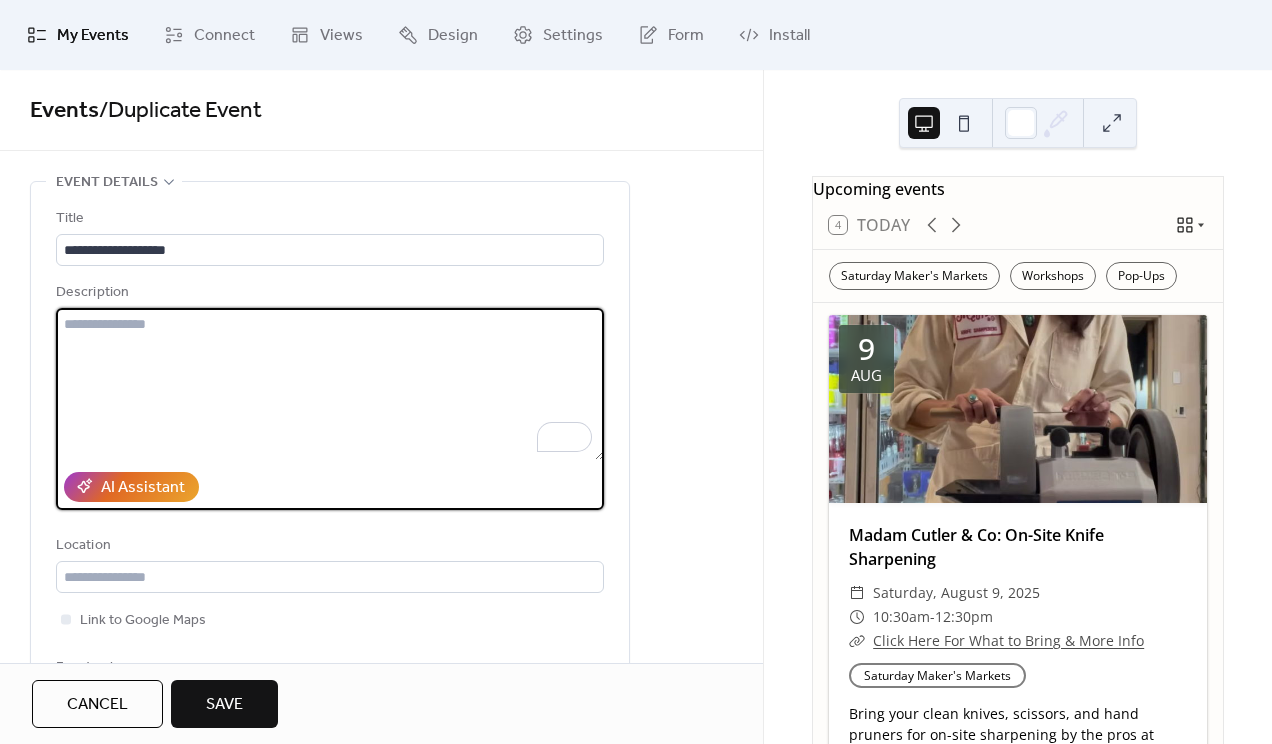 click at bounding box center [330, 384] 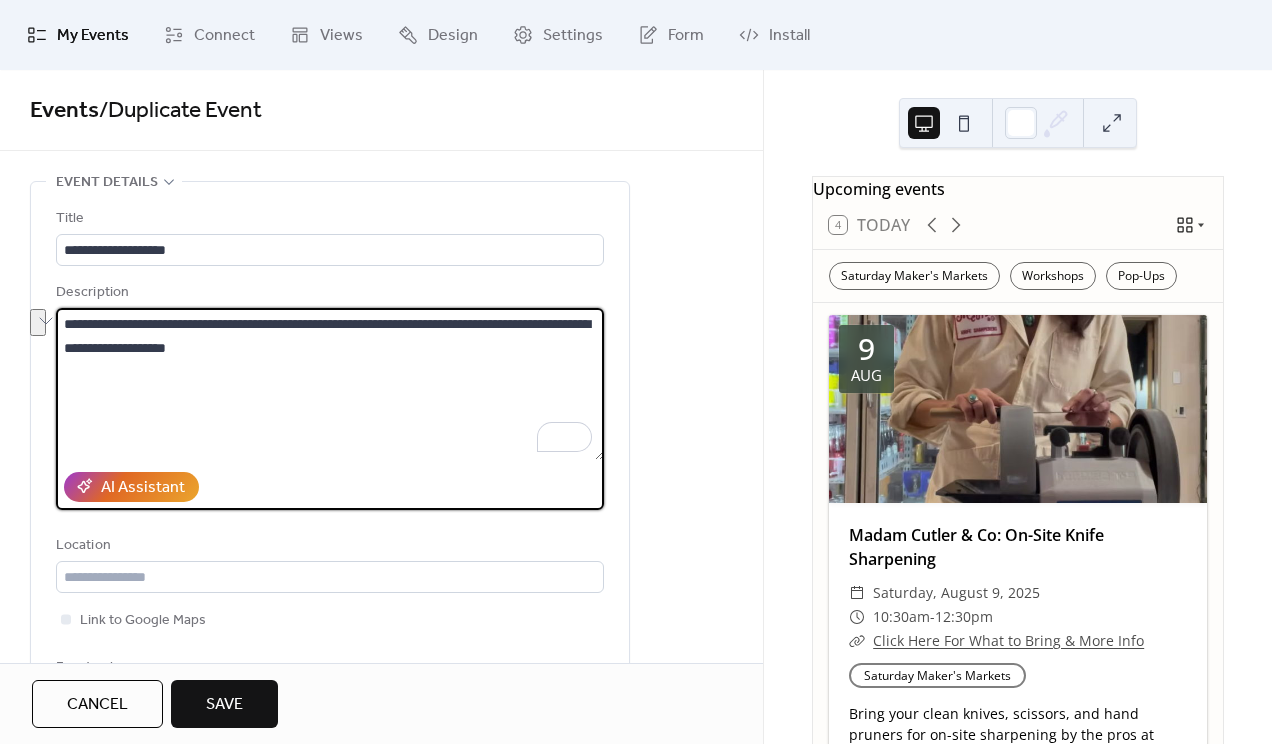 drag, startPoint x: 189, startPoint y: 326, endPoint x: 64, endPoint y: 323, distance: 125.035995 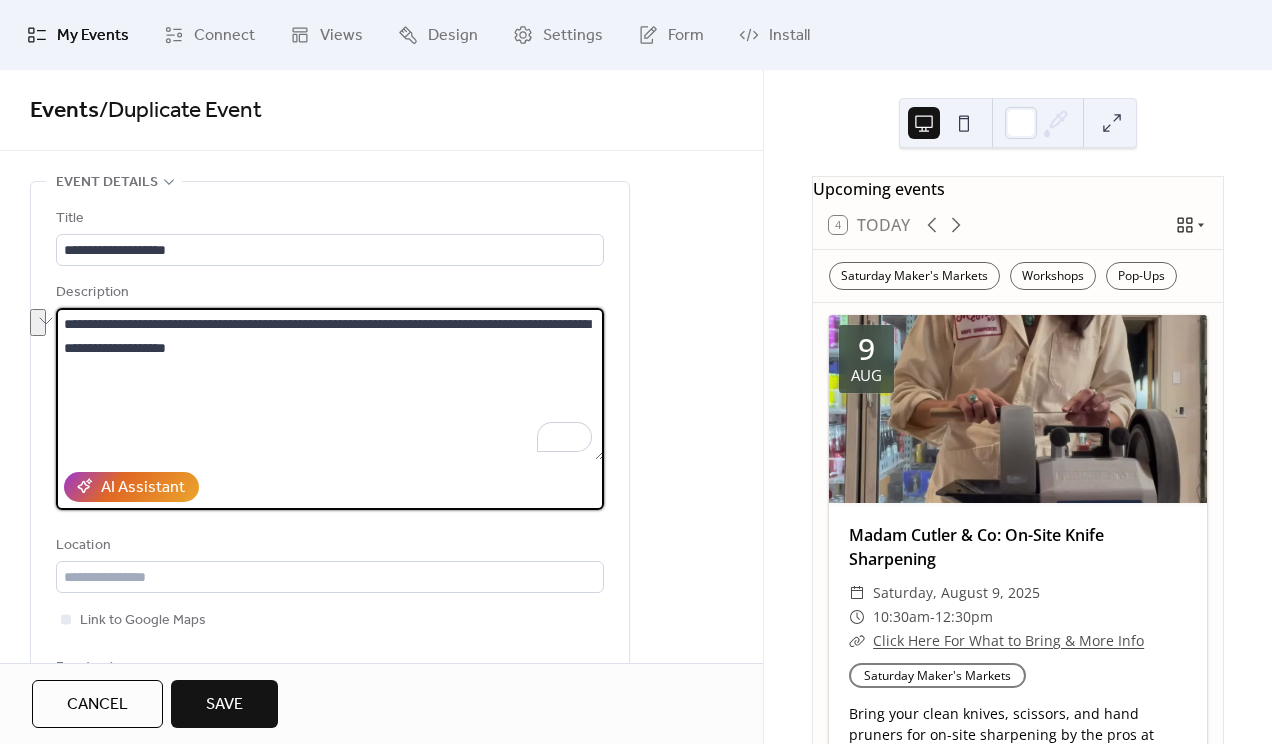 click on "**********" at bounding box center [330, 384] 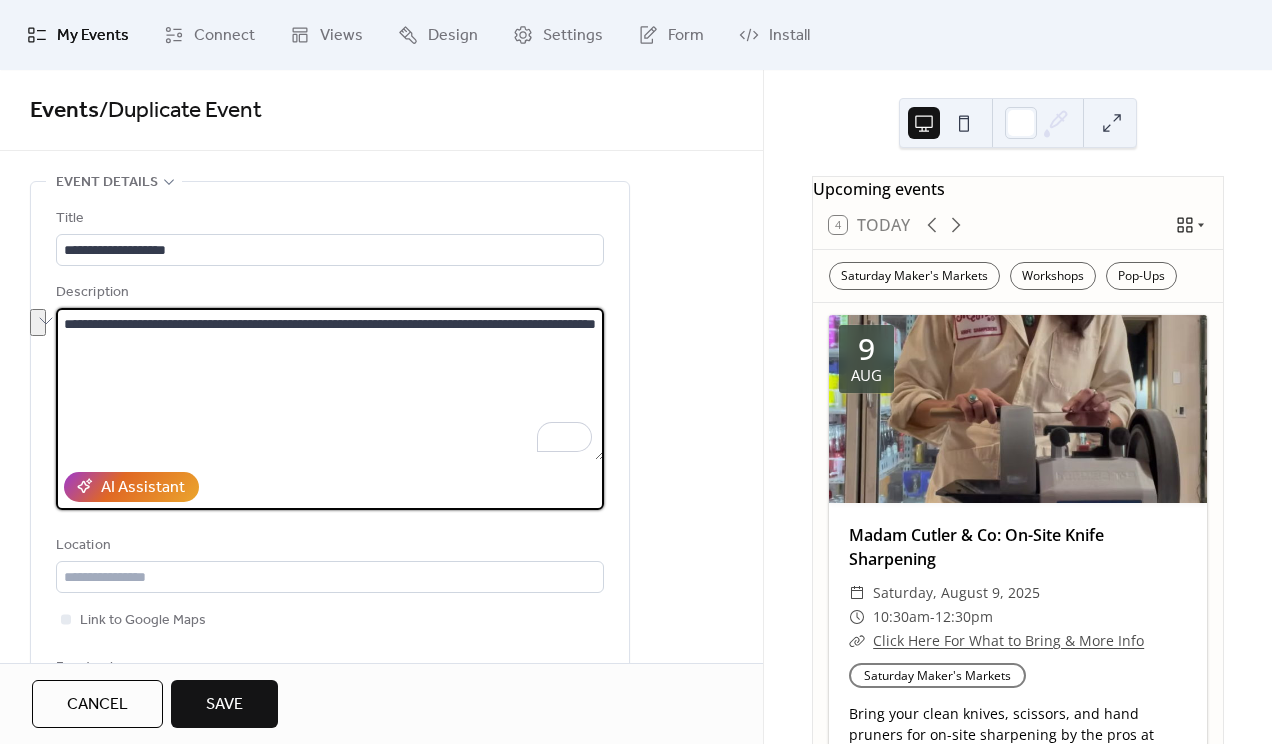drag, startPoint x: 400, startPoint y: 325, endPoint x: 63, endPoint y: 323, distance: 337.00592 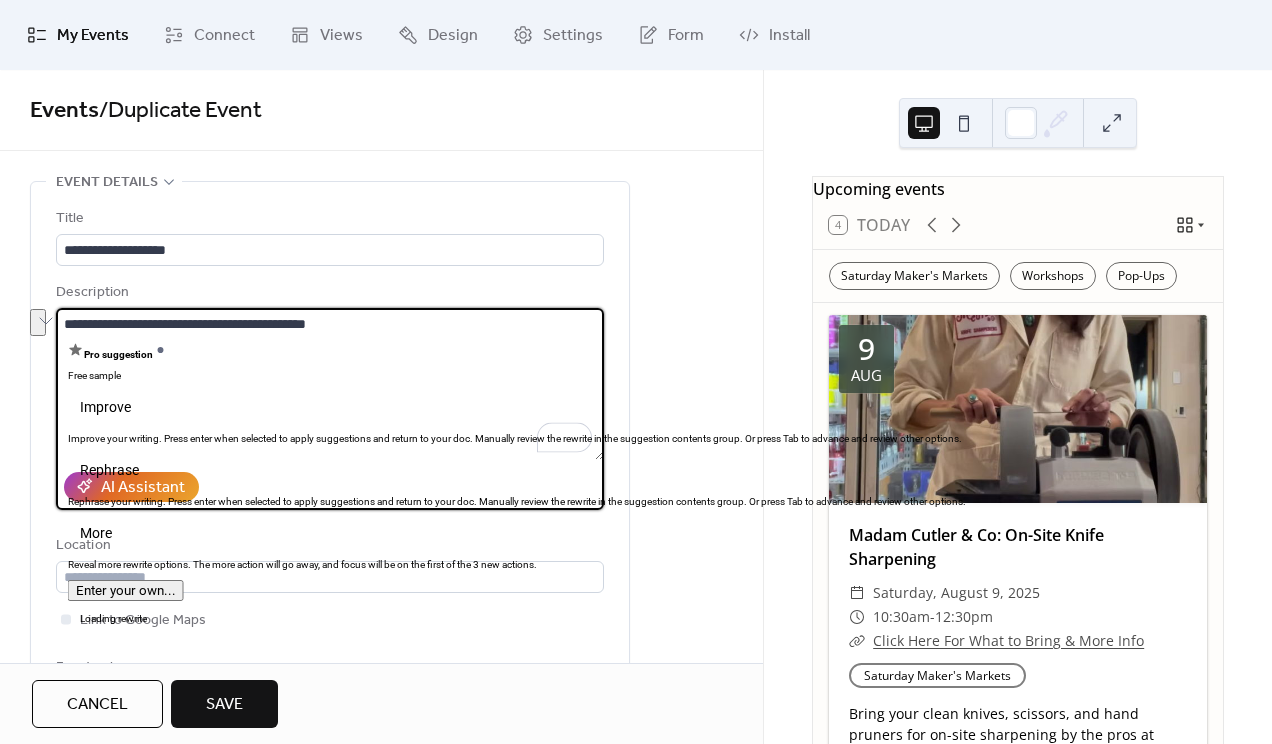 click on "**********" at bounding box center [330, 384] 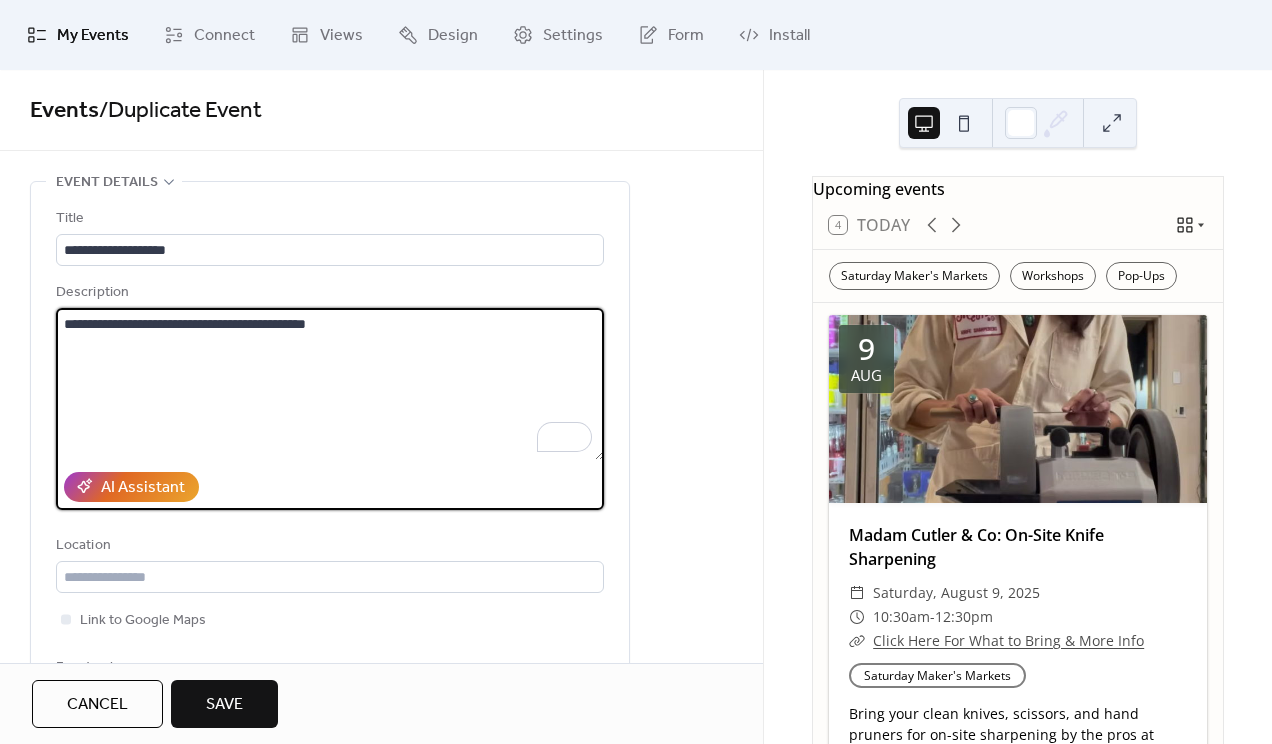 click on "**********" at bounding box center [330, 384] 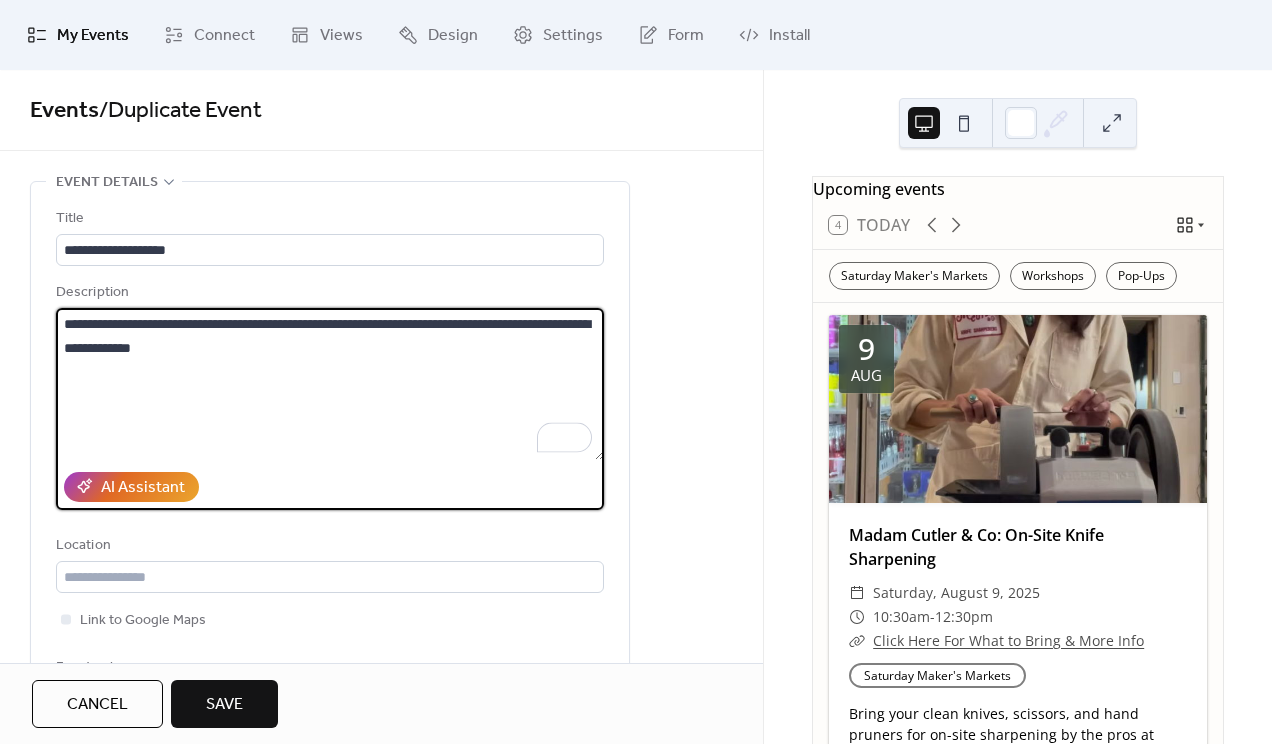 drag, startPoint x: 439, startPoint y: 326, endPoint x: 351, endPoint y: 322, distance: 88.09086 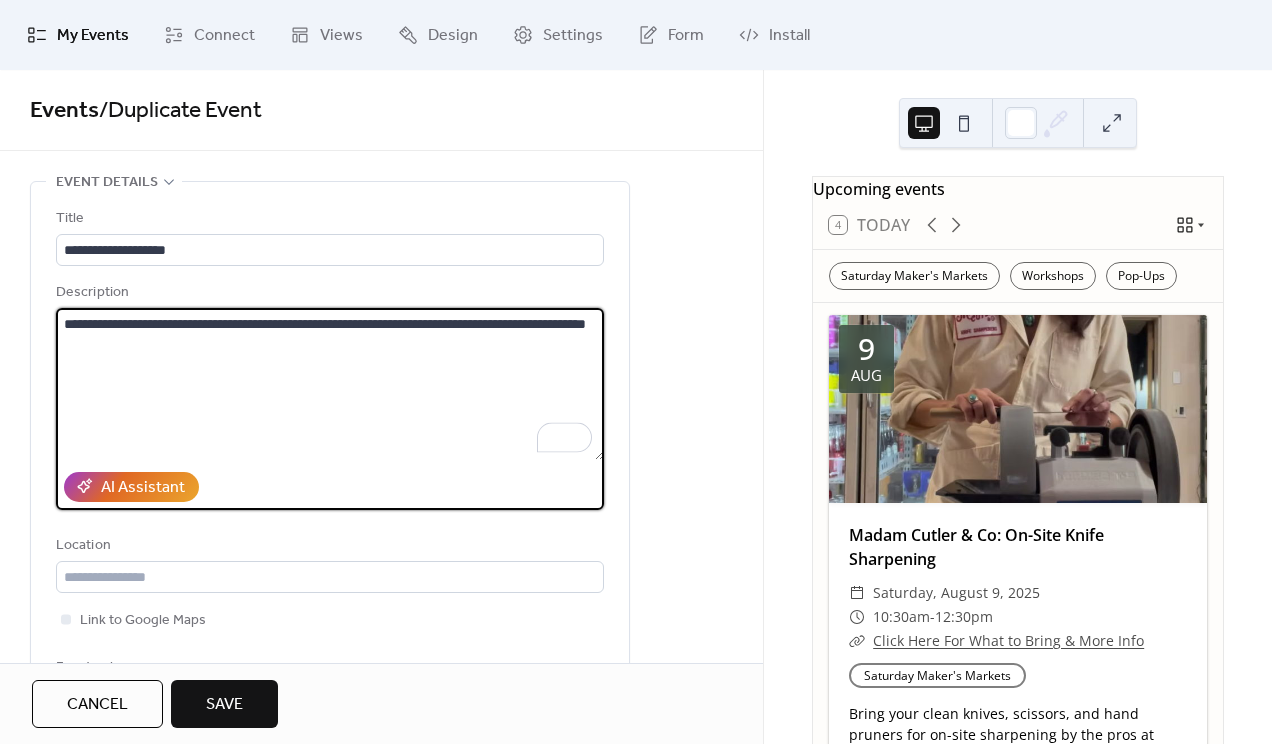 click on "**********" at bounding box center (330, 384) 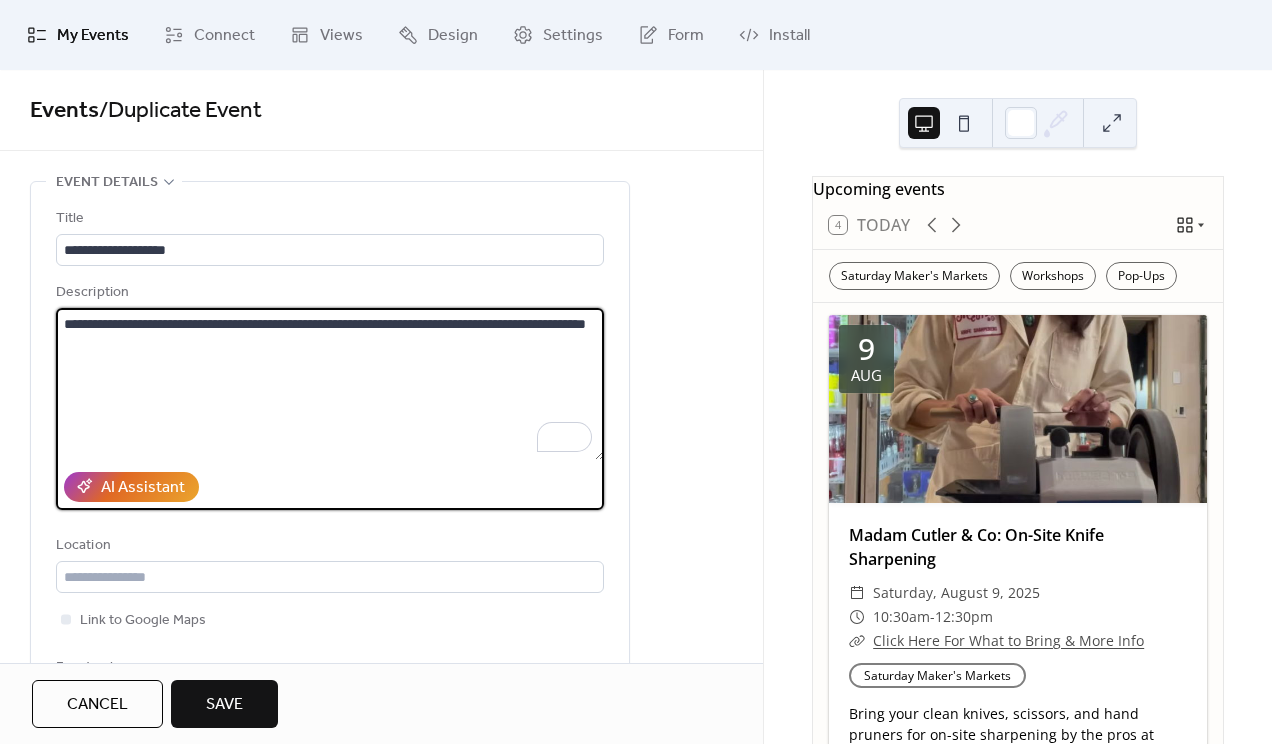 drag, startPoint x: 283, startPoint y: 349, endPoint x: 70, endPoint y: 346, distance: 213.02112 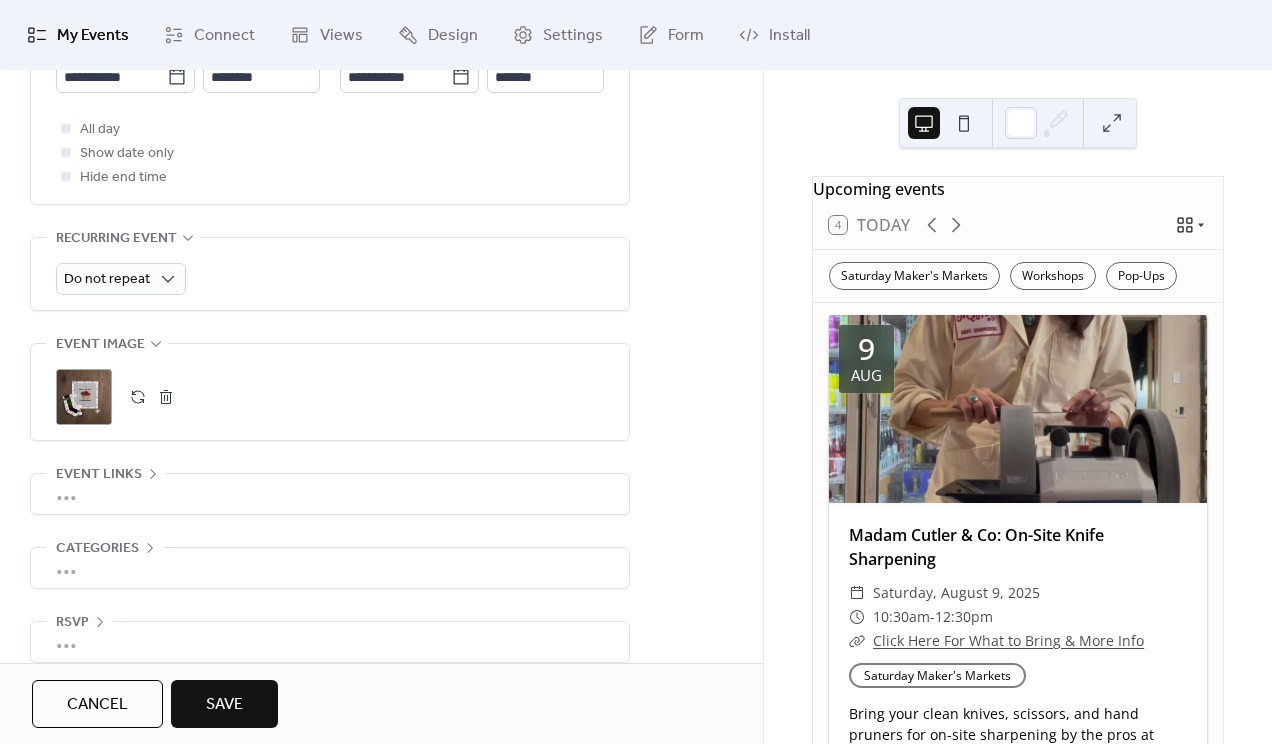 scroll, scrollTop: 803, scrollLeft: 0, axis: vertical 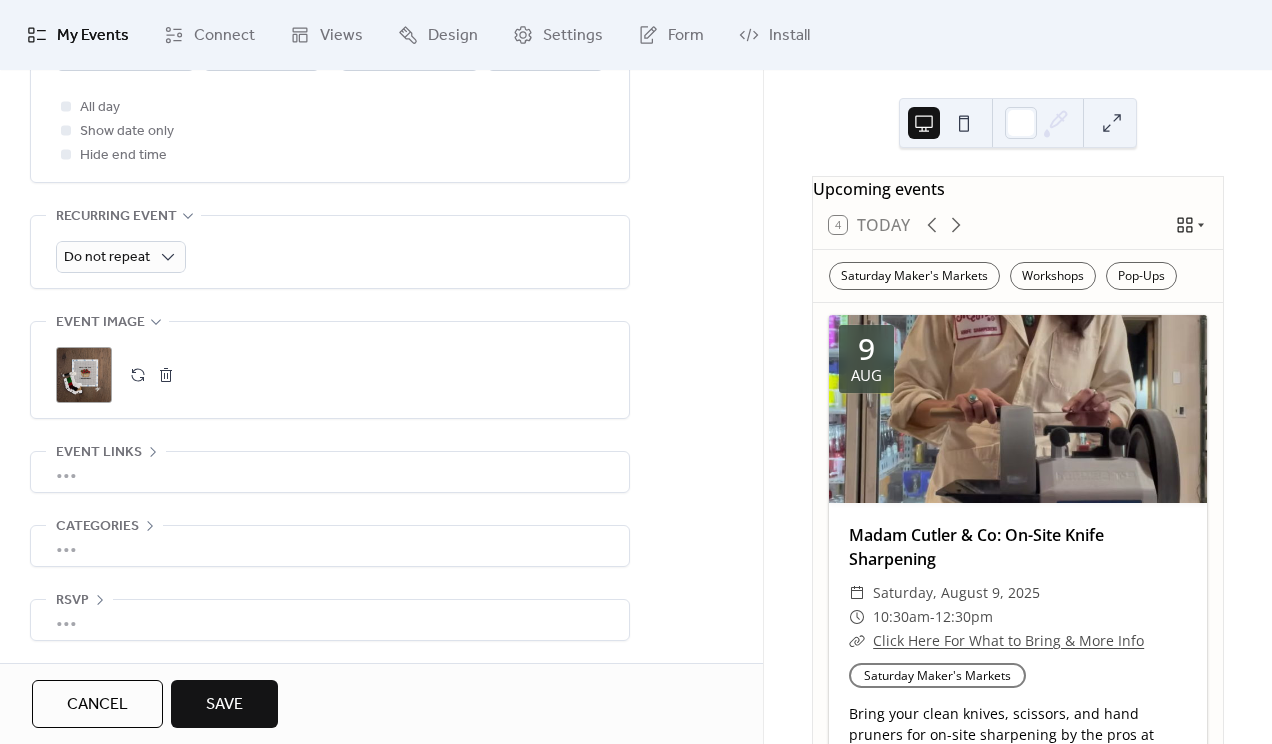 type on "**********" 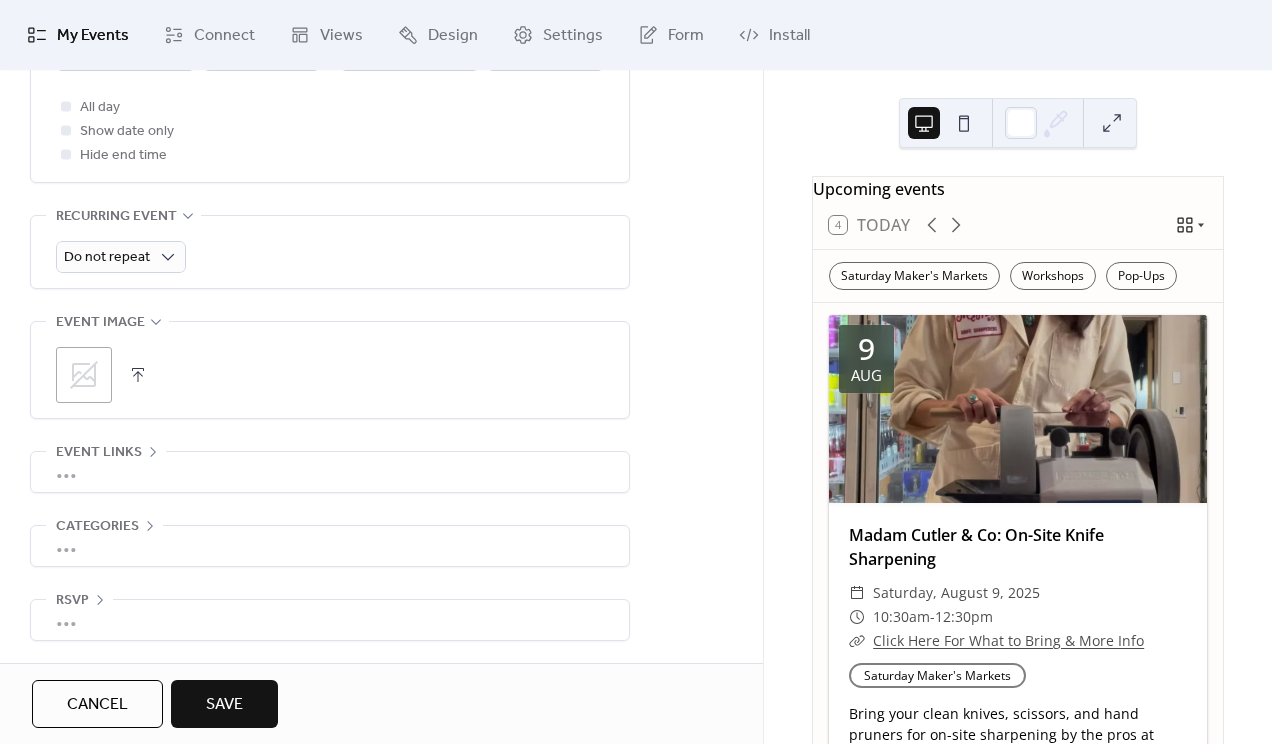 click on ";" at bounding box center (84, 375) 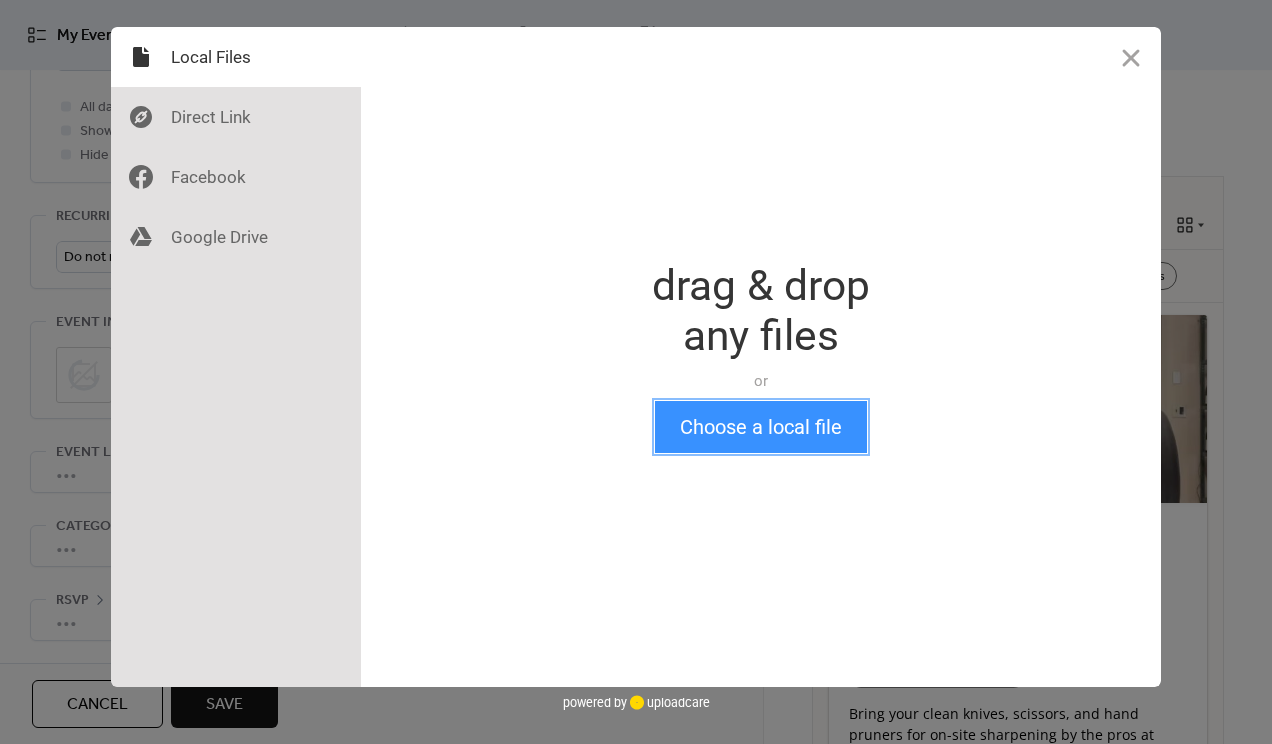 click on "Choose a local file" at bounding box center [761, 427] 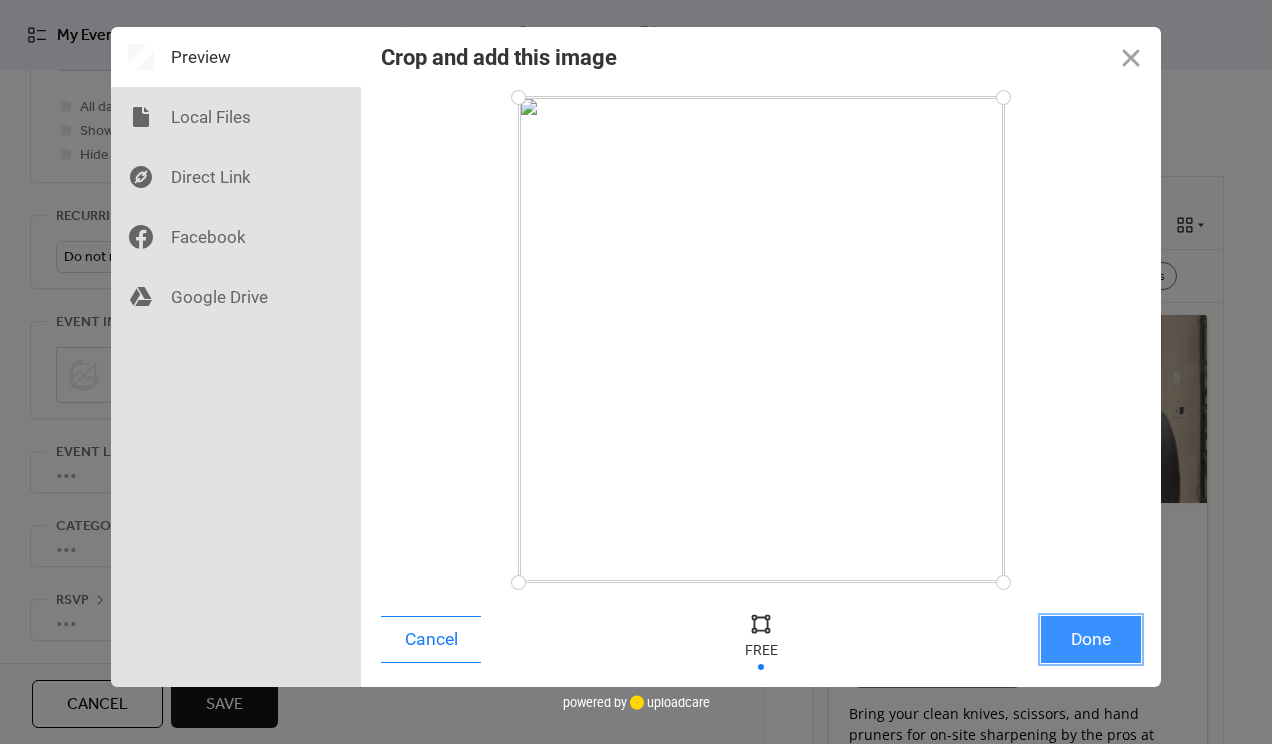 click on "Done" at bounding box center (1091, 639) 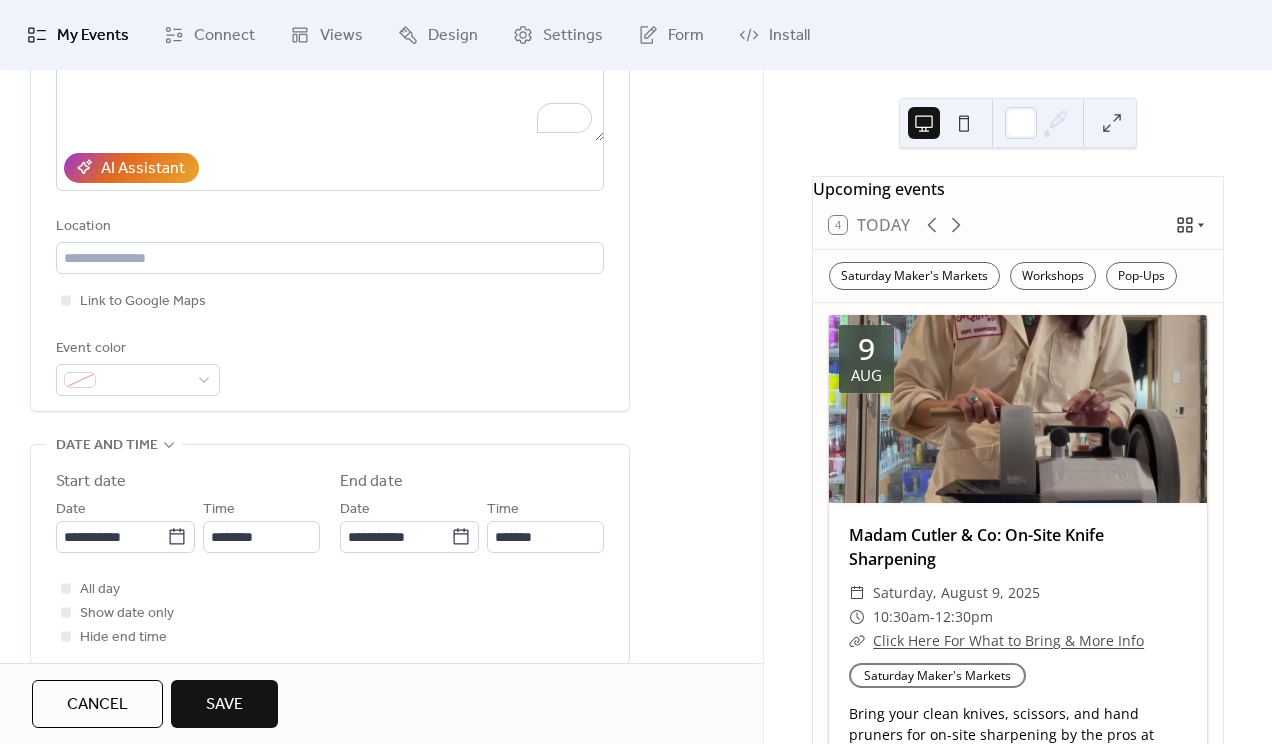 scroll, scrollTop: 429, scrollLeft: 0, axis: vertical 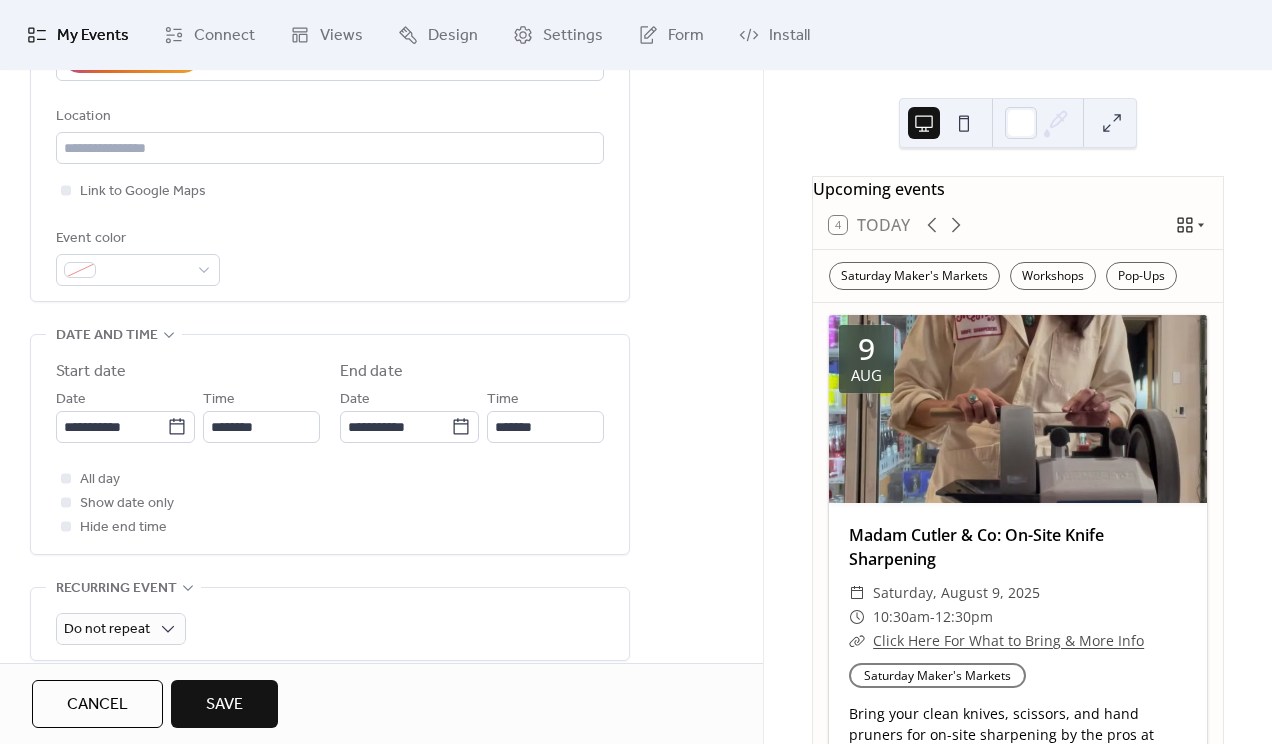 click on "Save" at bounding box center (224, 705) 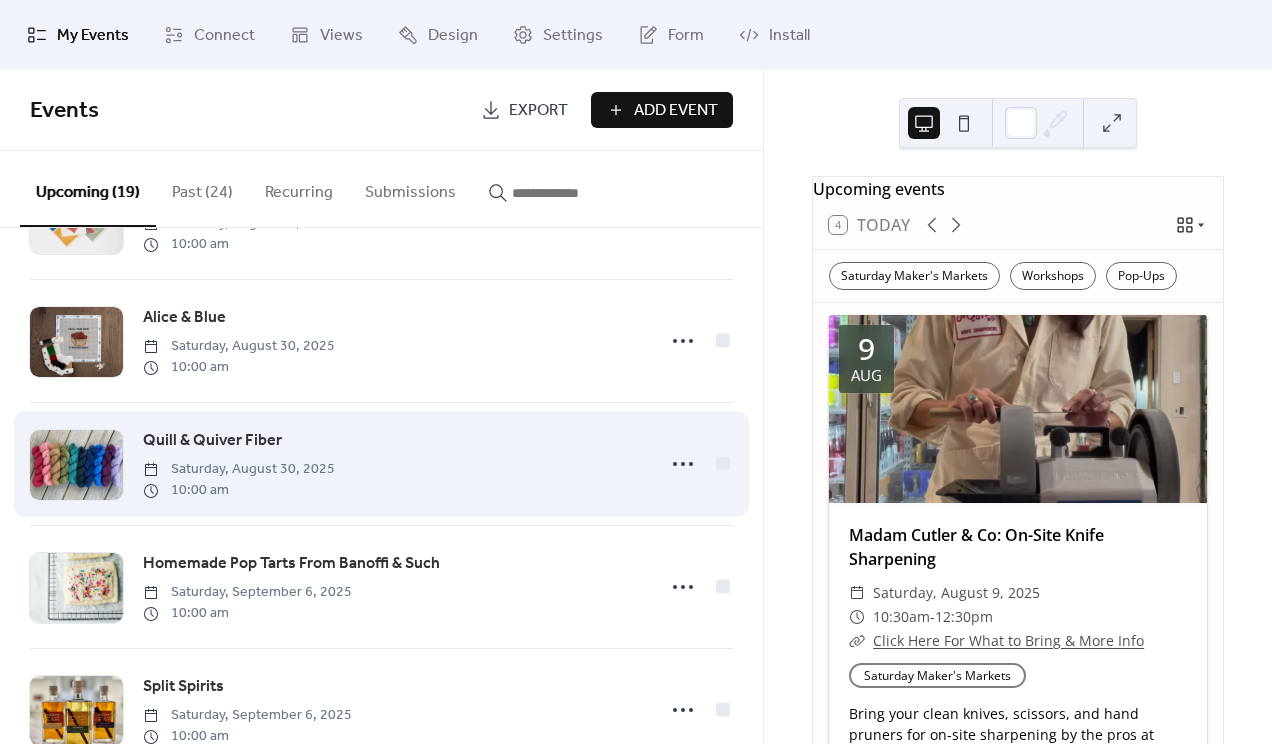 scroll, scrollTop: 486, scrollLeft: 0, axis: vertical 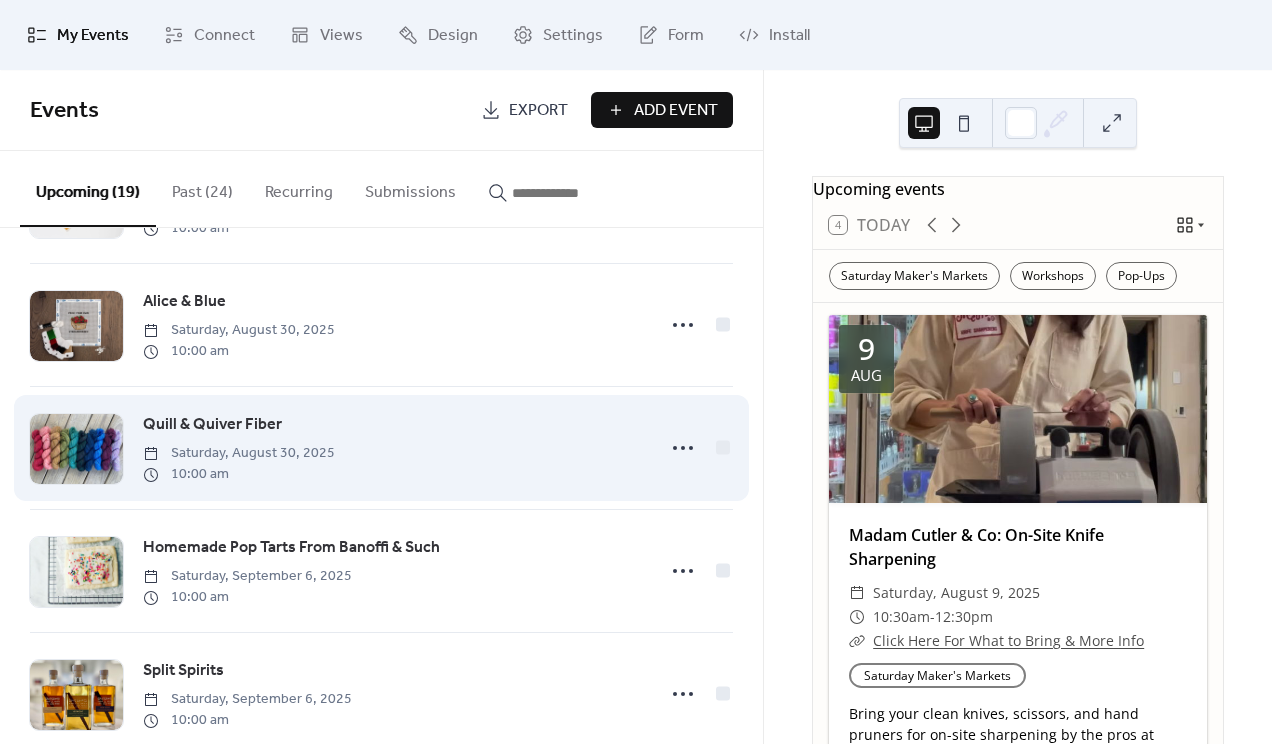 click on "Quill & Quiver Fiber Saturday, August 30, 2025 10:00 am" at bounding box center (393, 448) 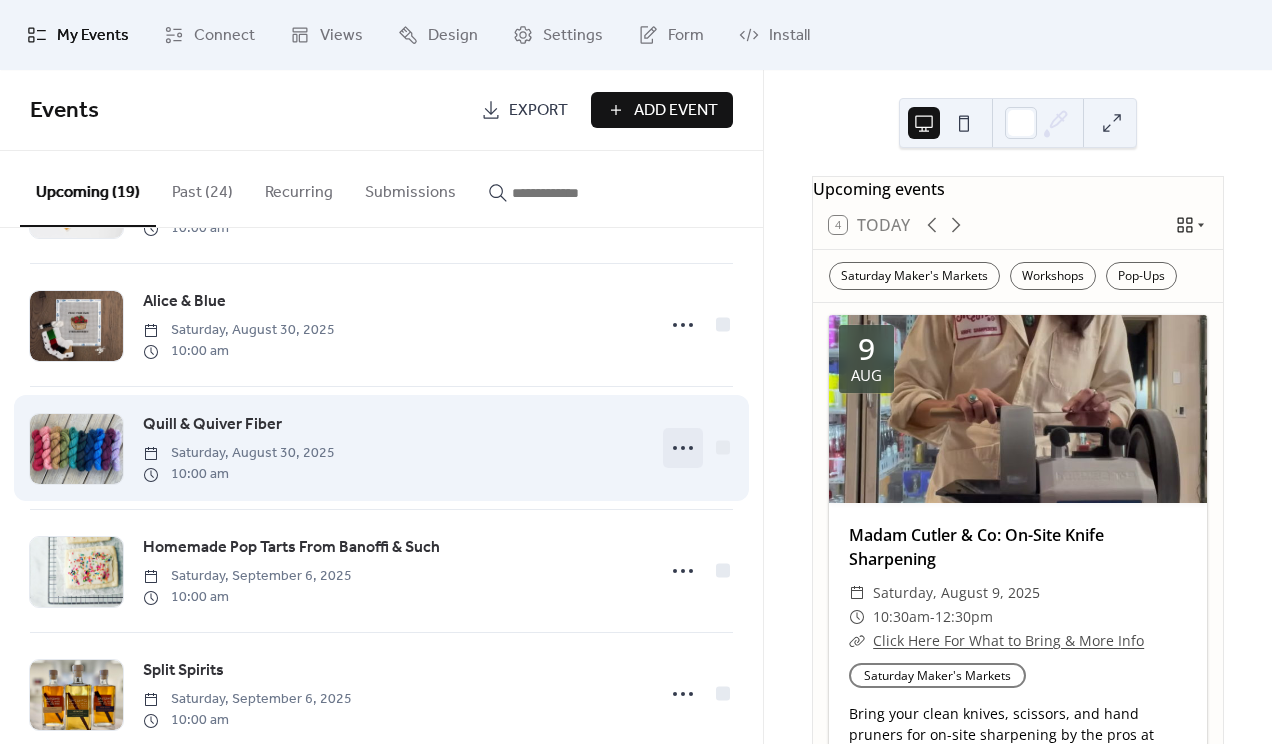 click 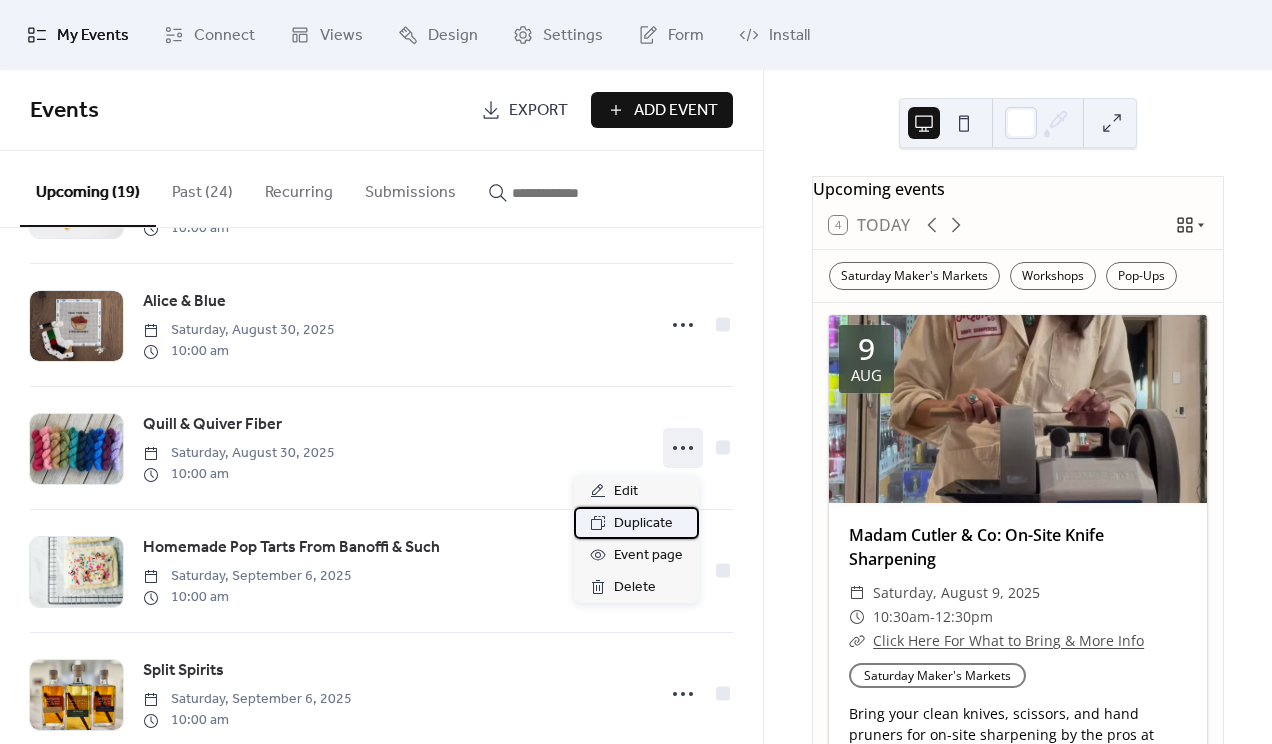 click on "Duplicate" at bounding box center [636, 523] 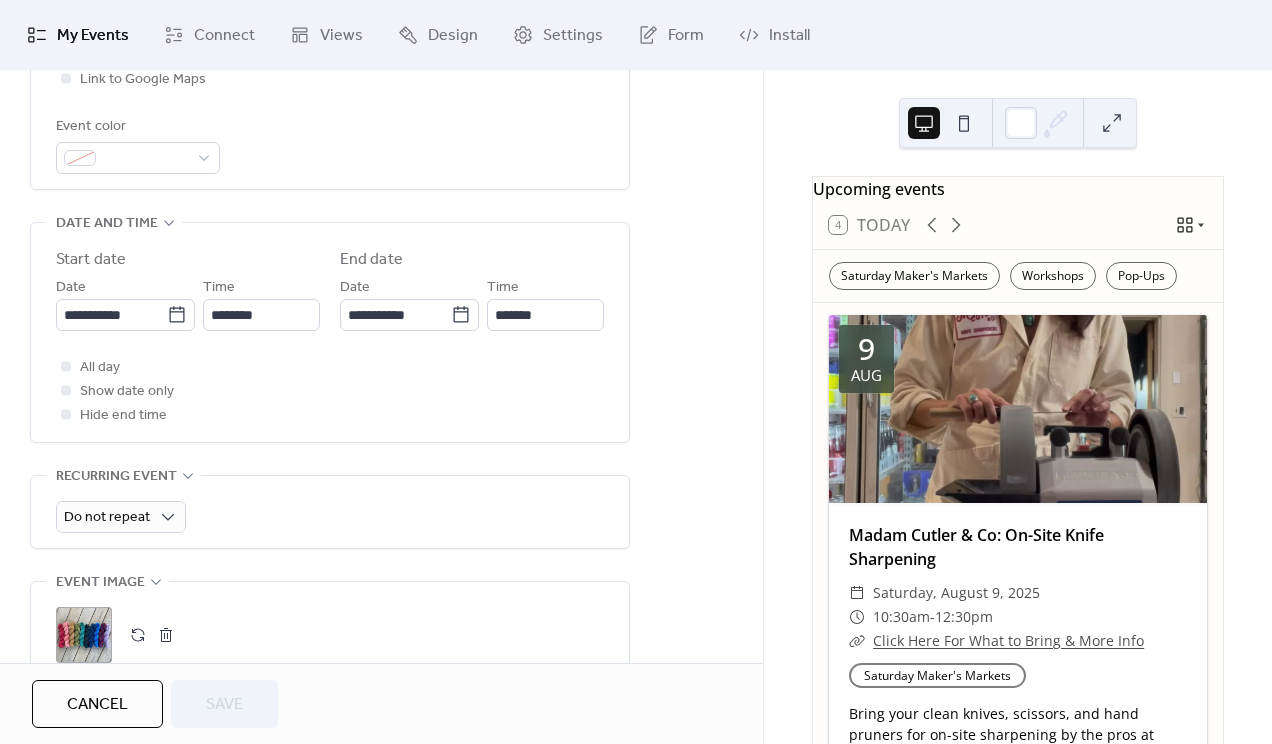scroll, scrollTop: 551, scrollLeft: 0, axis: vertical 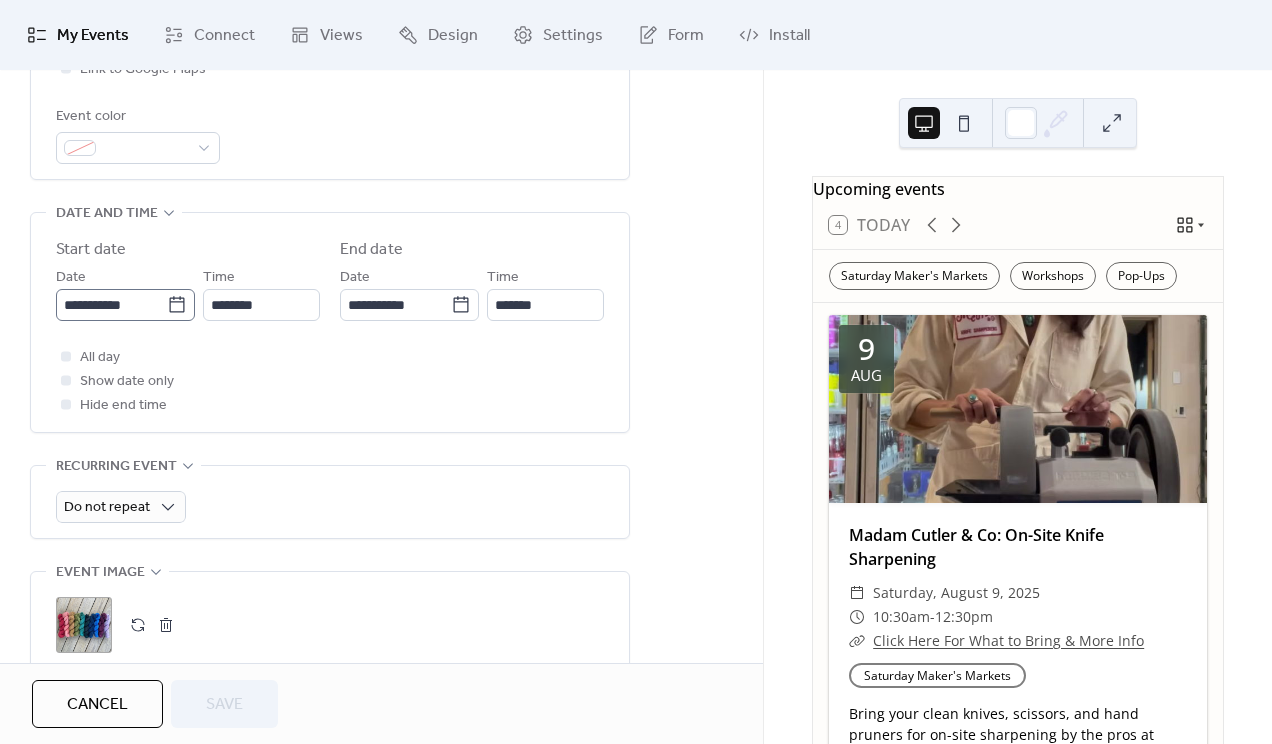 click 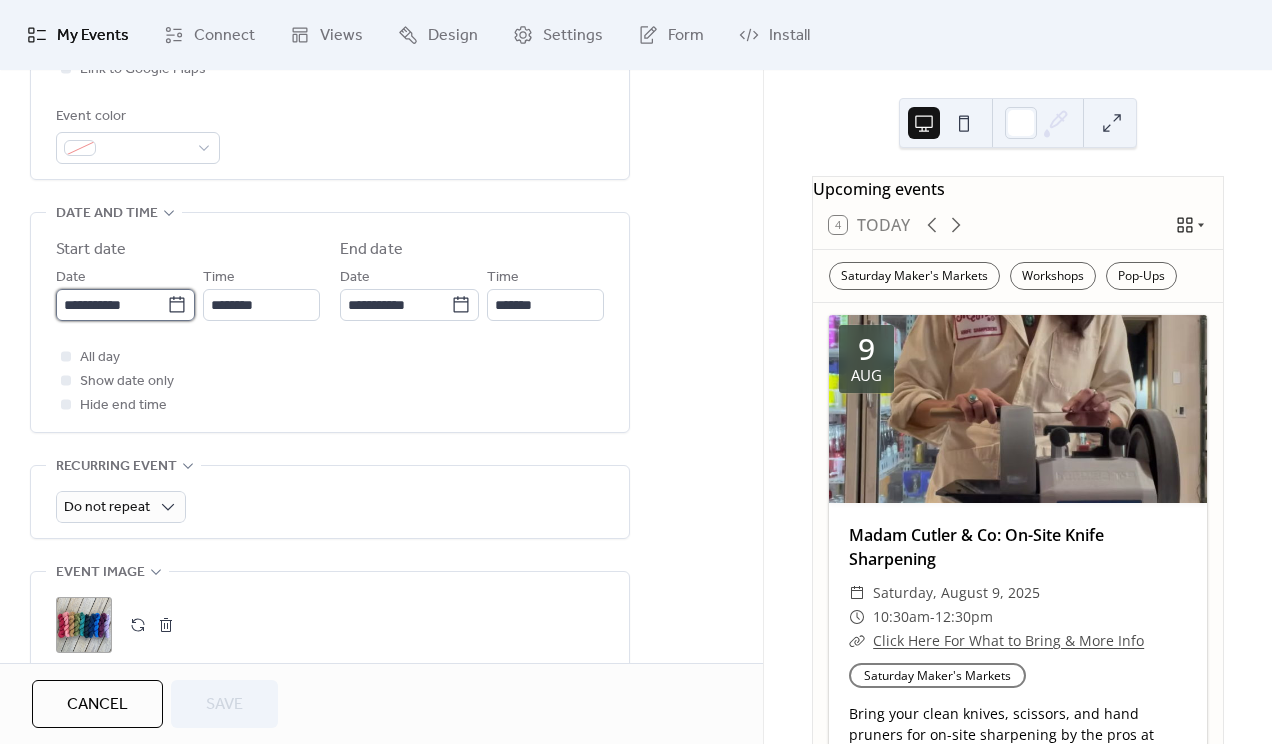 click on "**********" at bounding box center (111, 305) 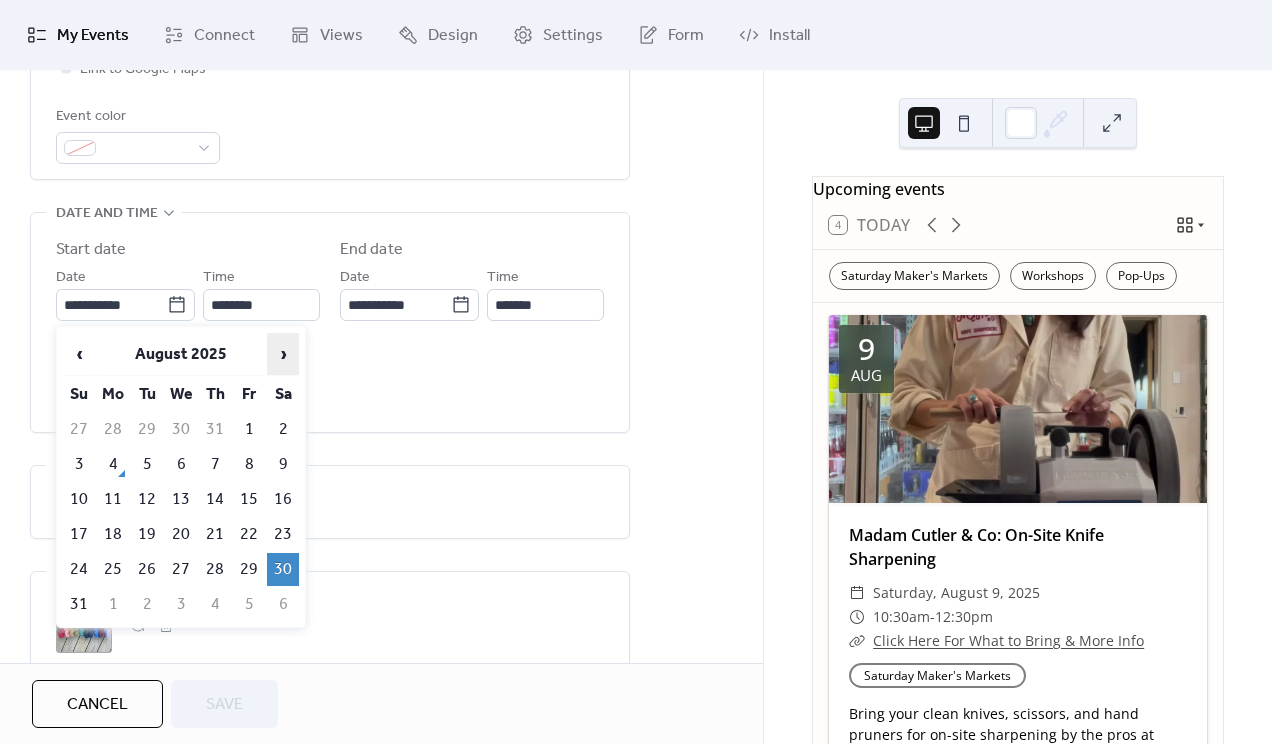 click on "›" at bounding box center (283, 354) 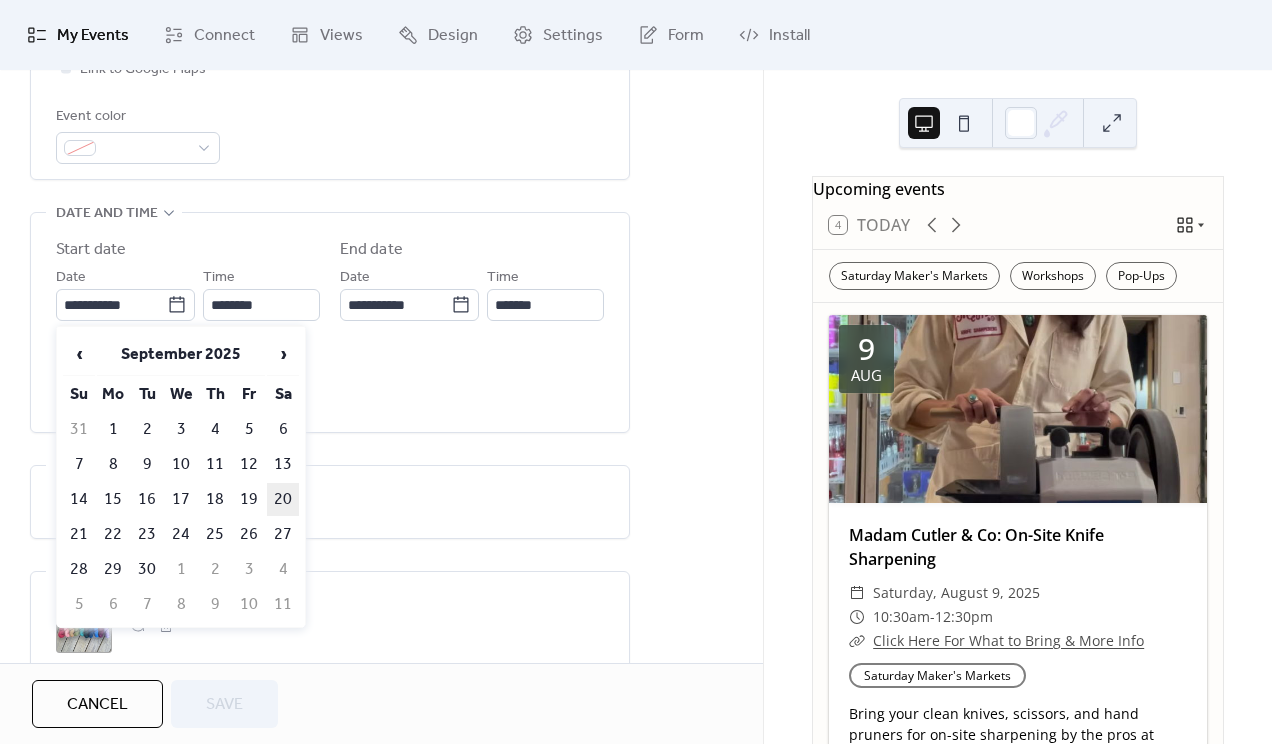 click on "20" at bounding box center (283, 499) 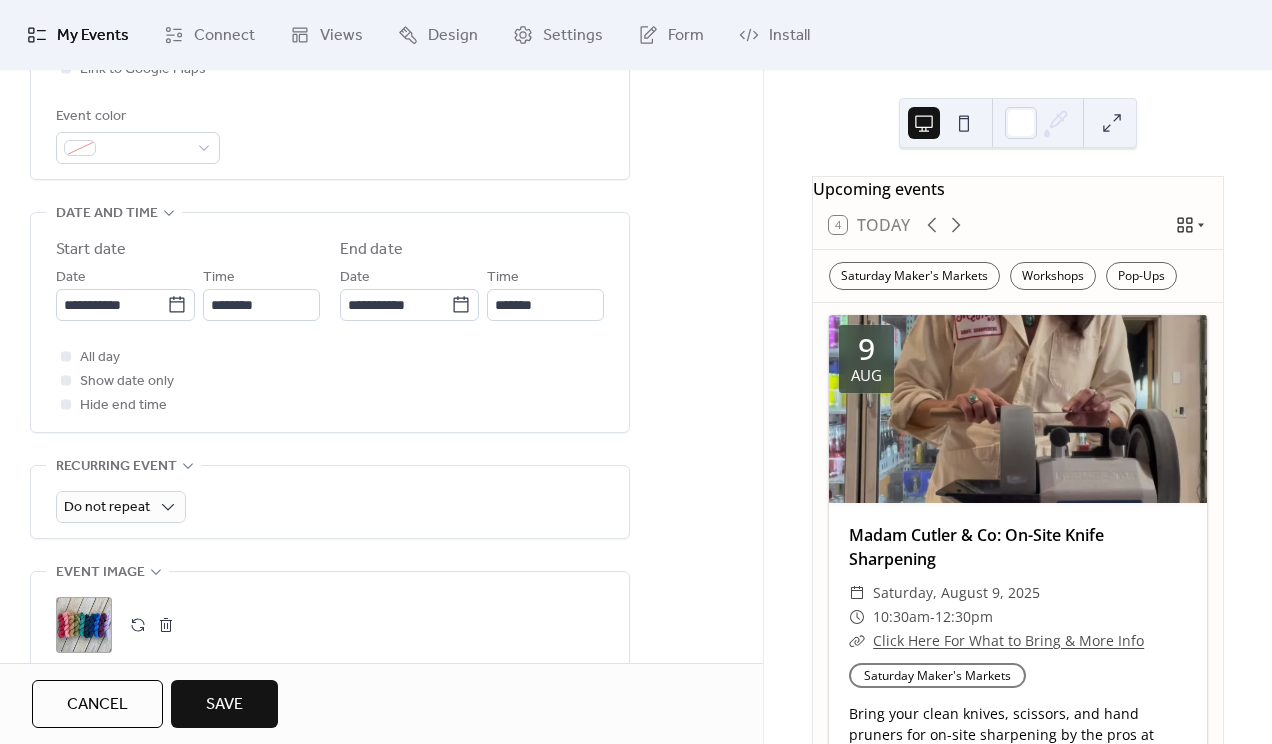 click on "Save" at bounding box center (224, 704) 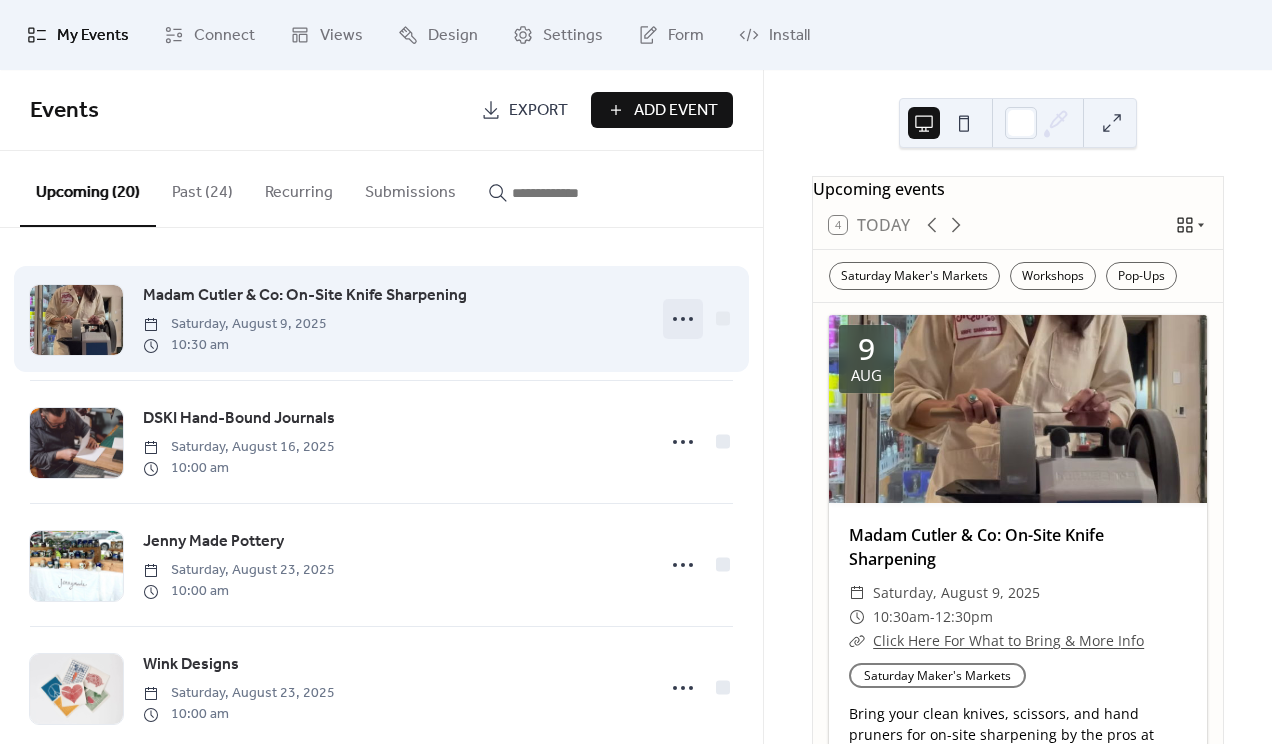 click 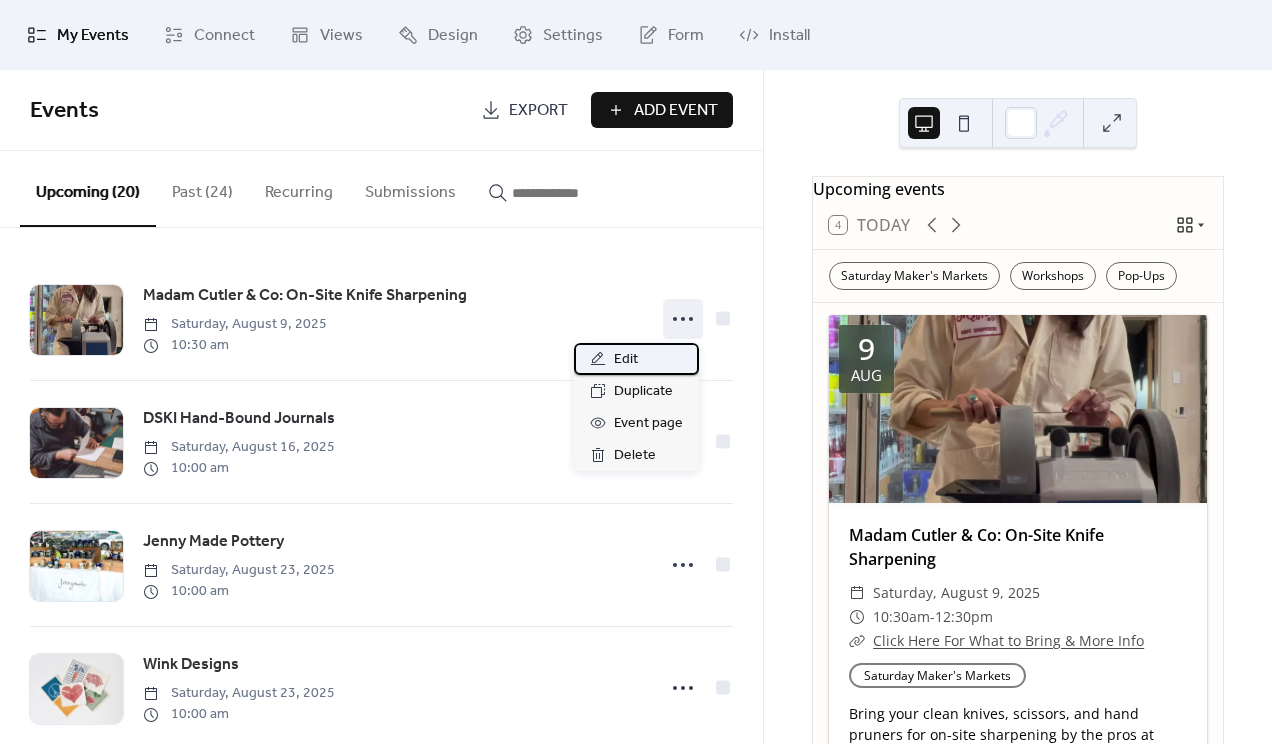 click on "Edit" at bounding box center [636, 359] 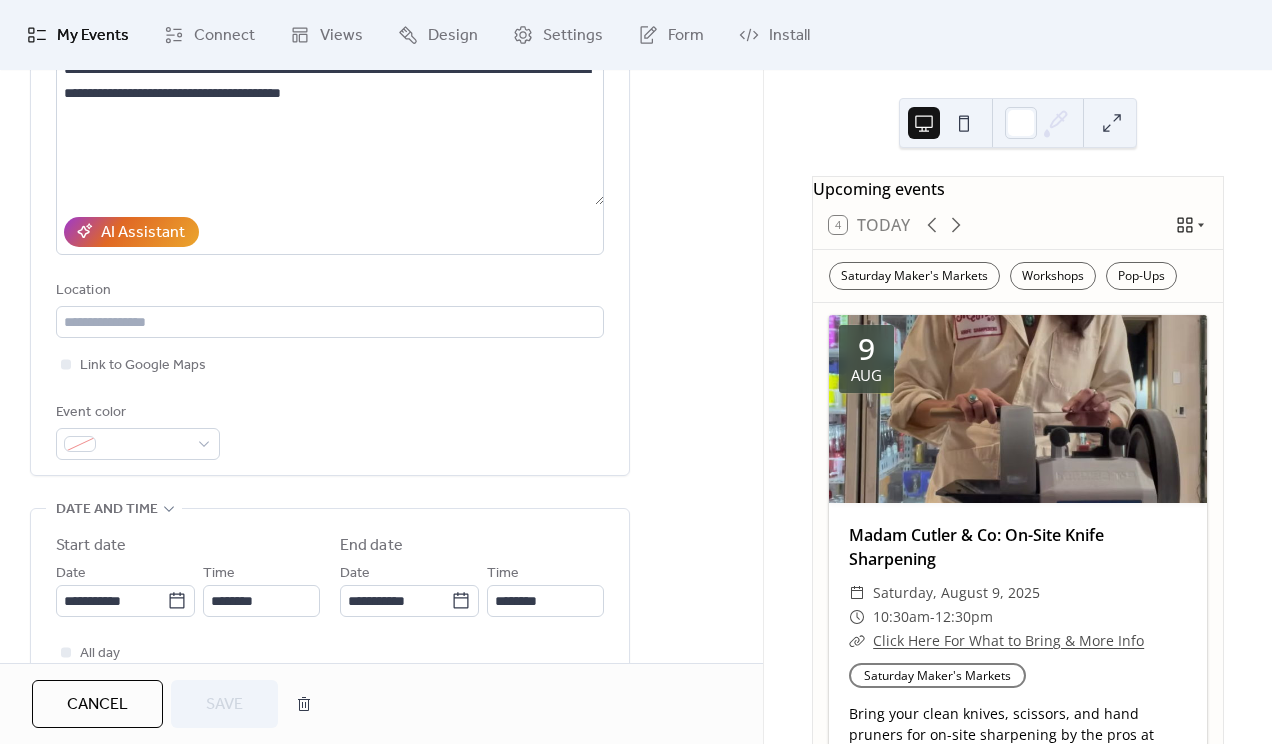 scroll, scrollTop: 472, scrollLeft: 0, axis: vertical 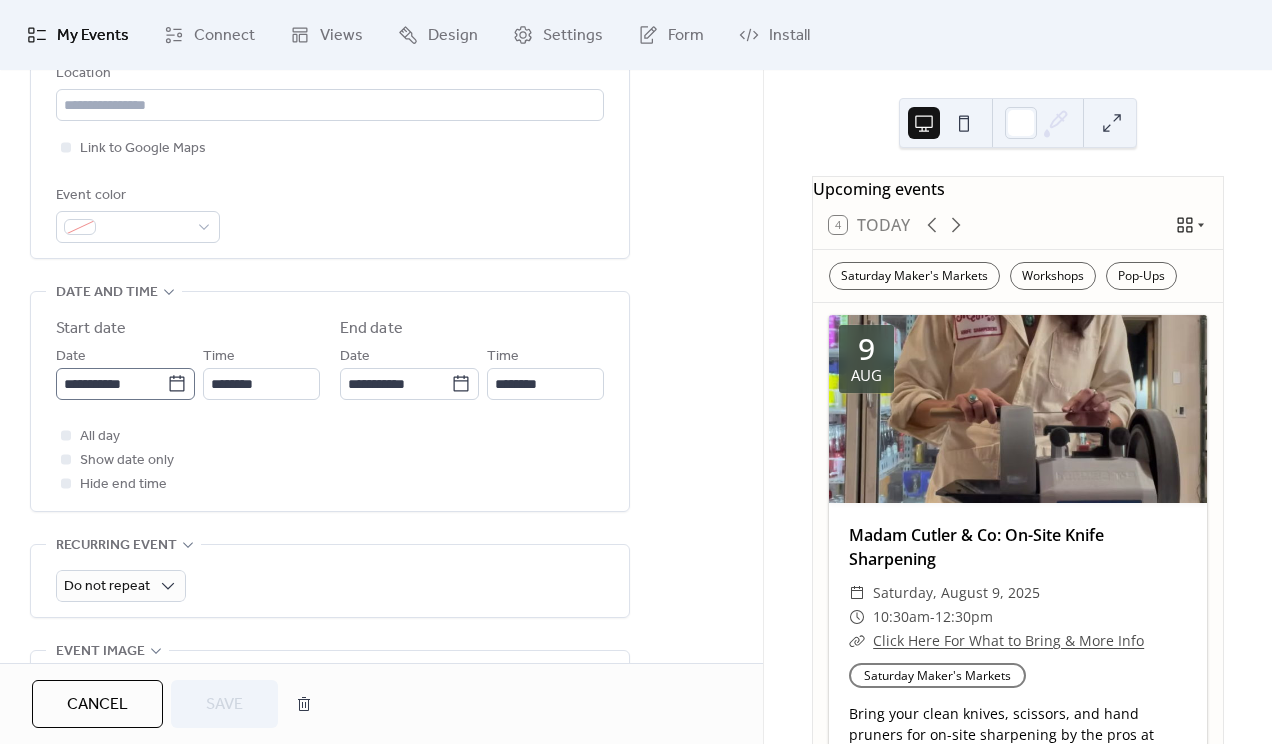 click 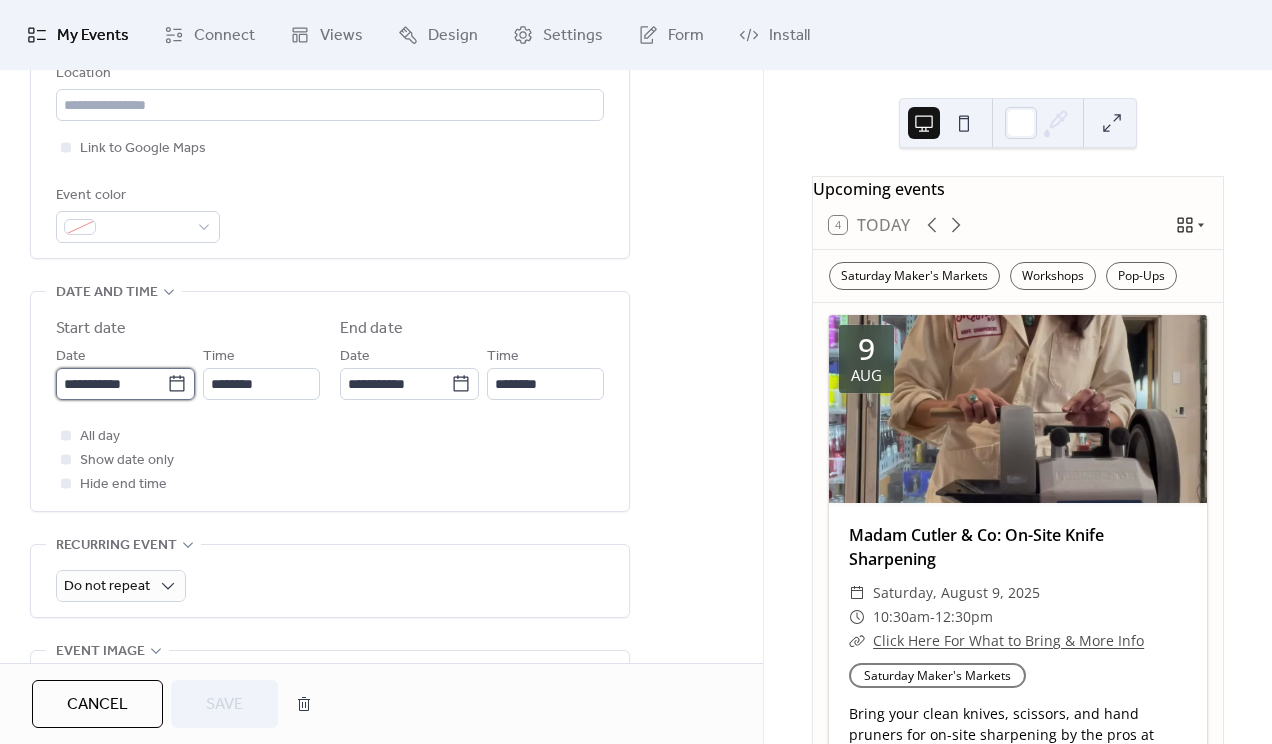 click on "**********" at bounding box center [111, 384] 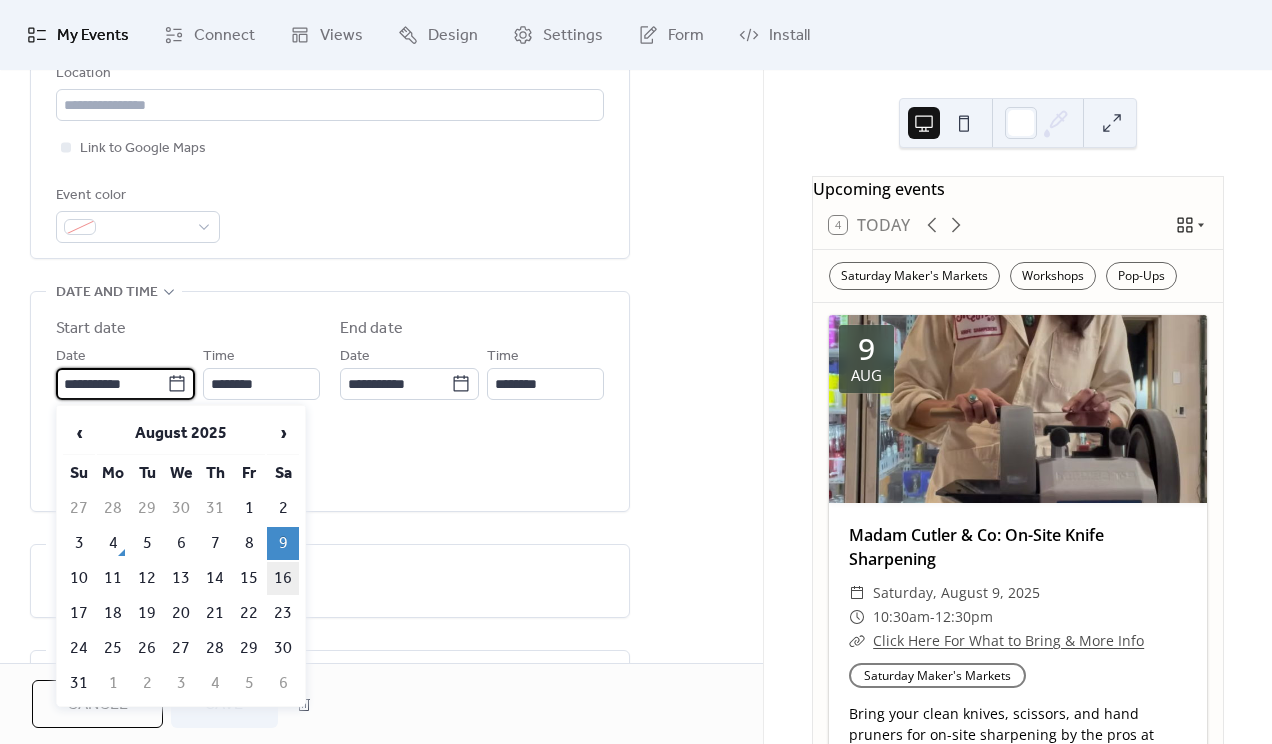 click on "16" at bounding box center [283, 578] 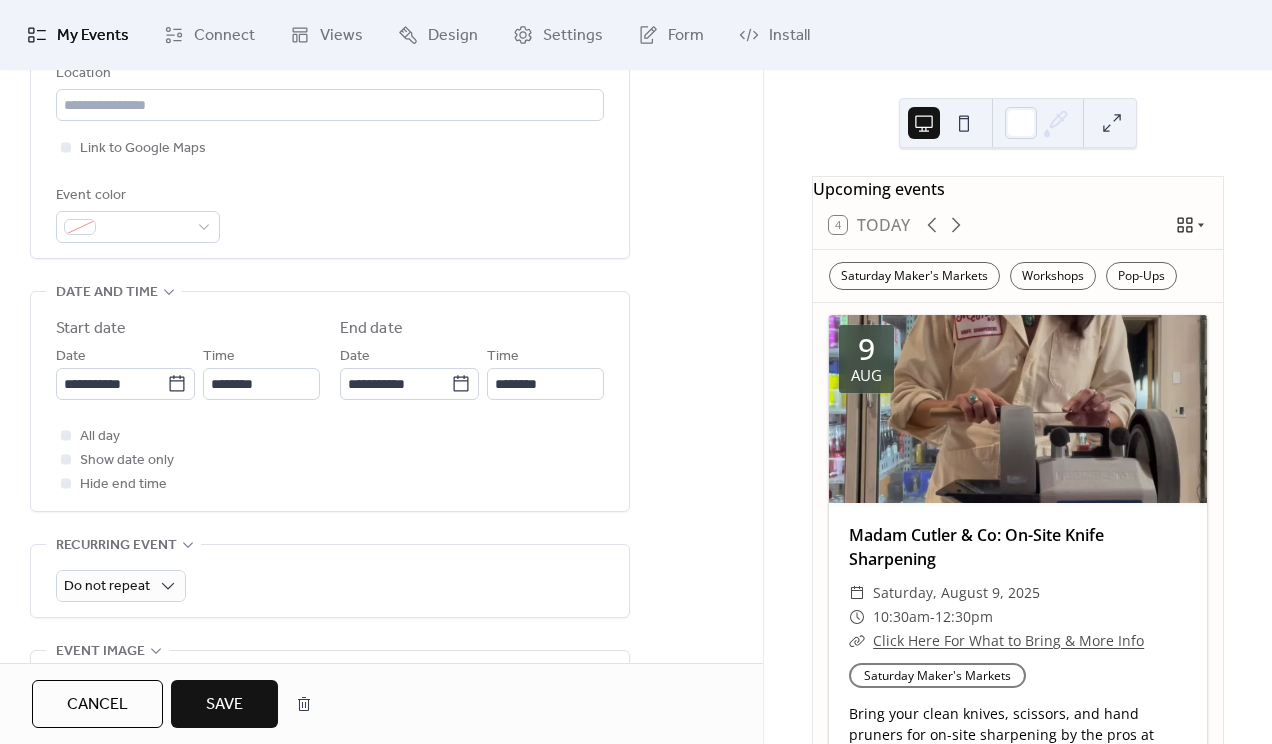 click on "Save" at bounding box center (224, 705) 